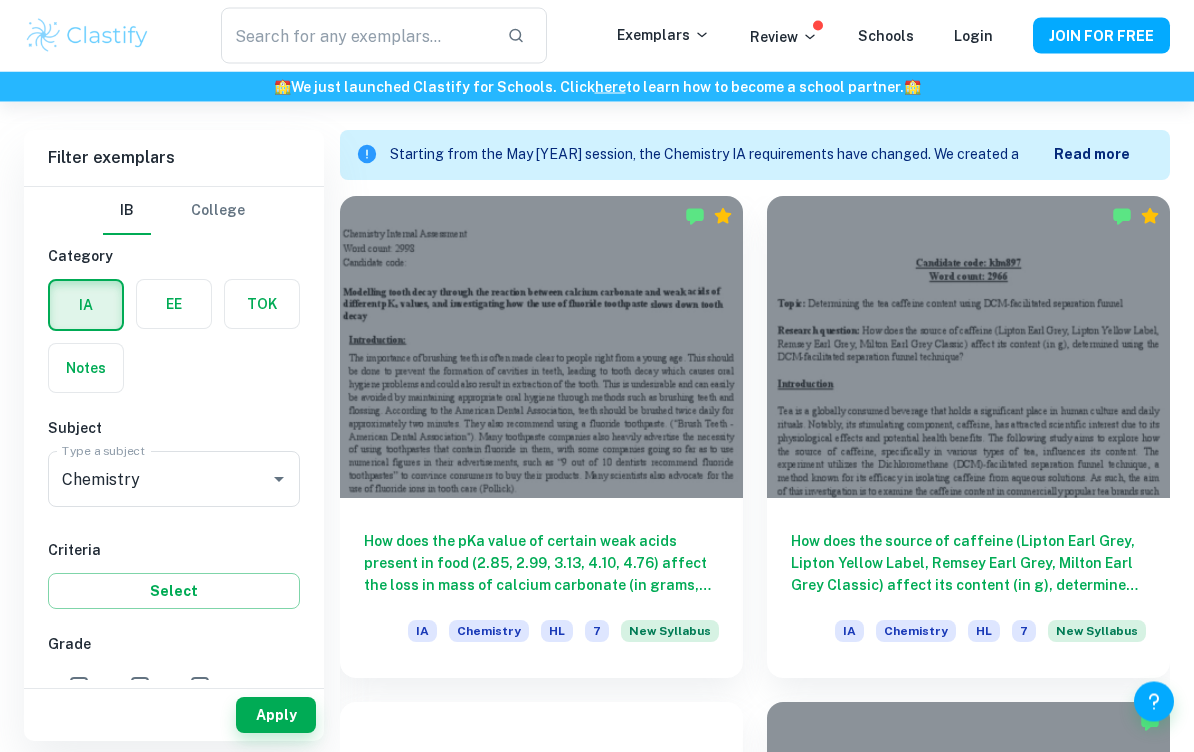 scroll, scrollTop: 544, scrollLeft: 0, axis: vertical 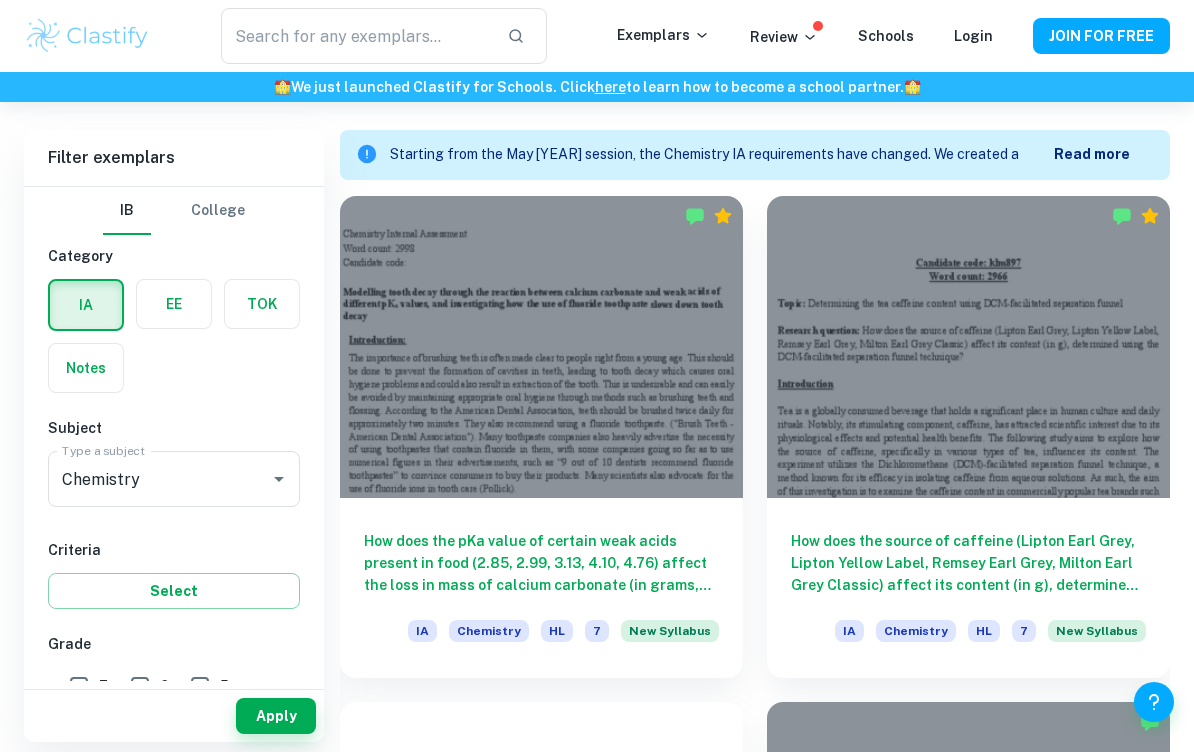 click at bounding box center [541, 347] 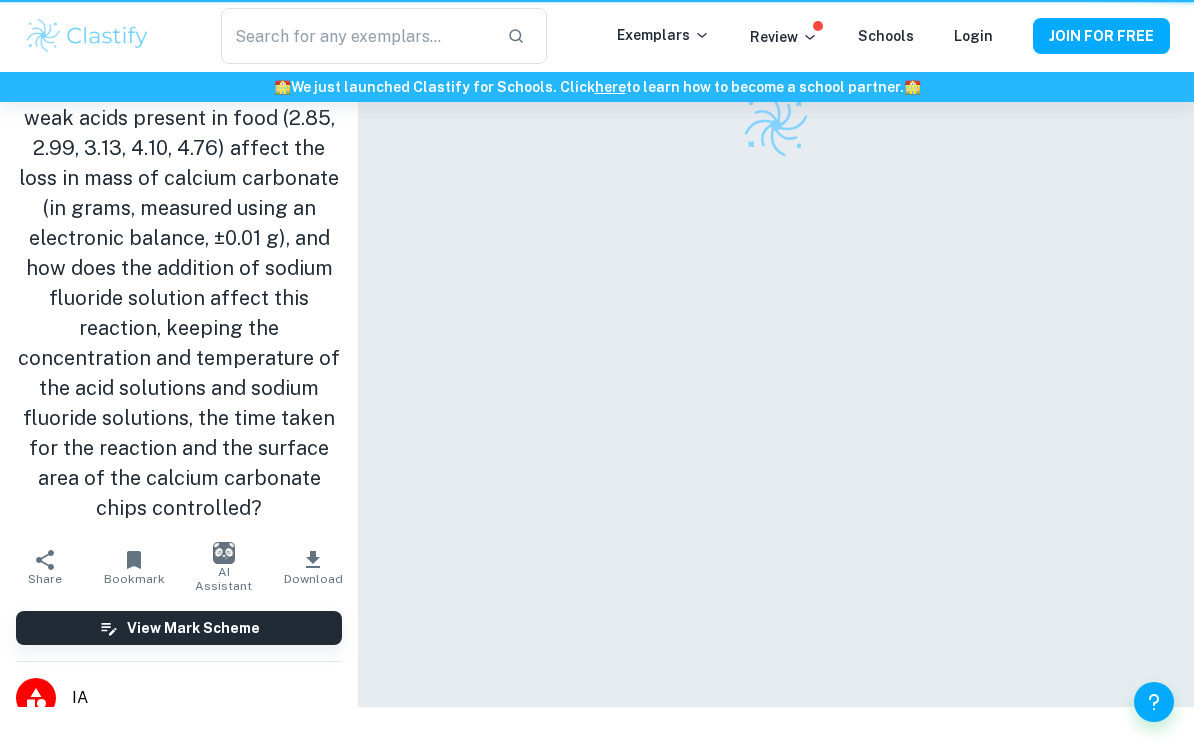 scroll, scrollTop: 0, scrollLeft: 0, axis: both 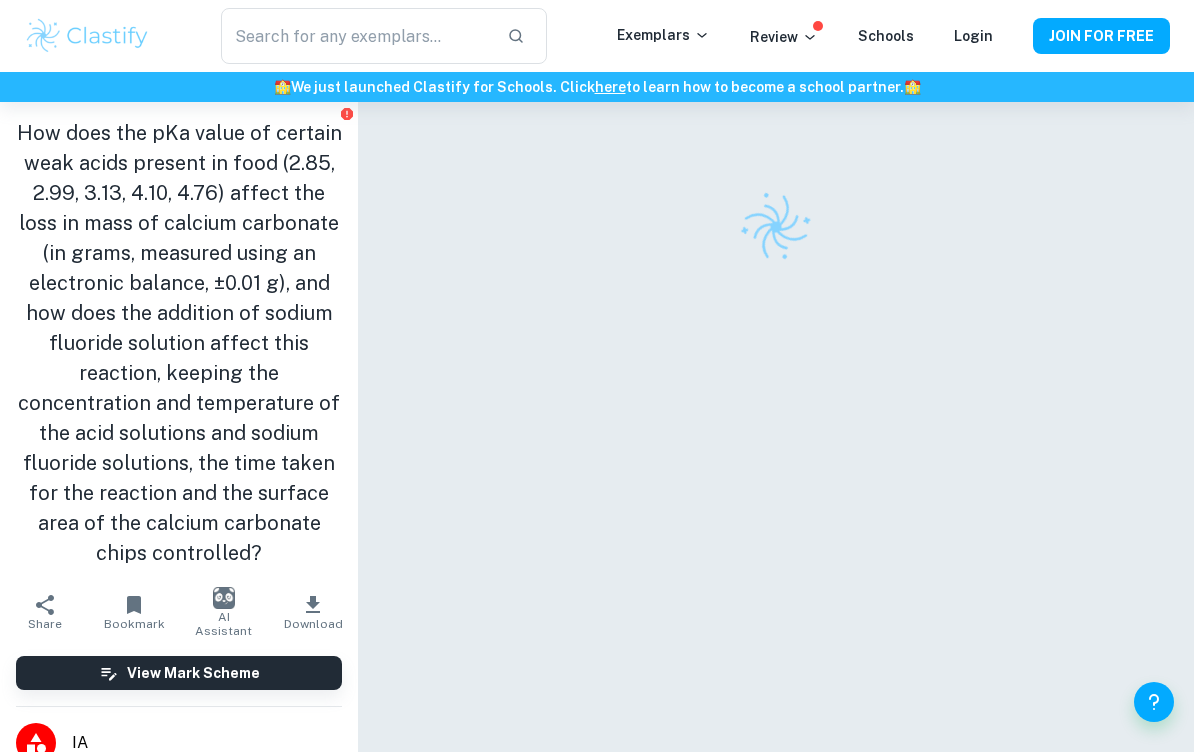 click at bounding box center [776, 455] 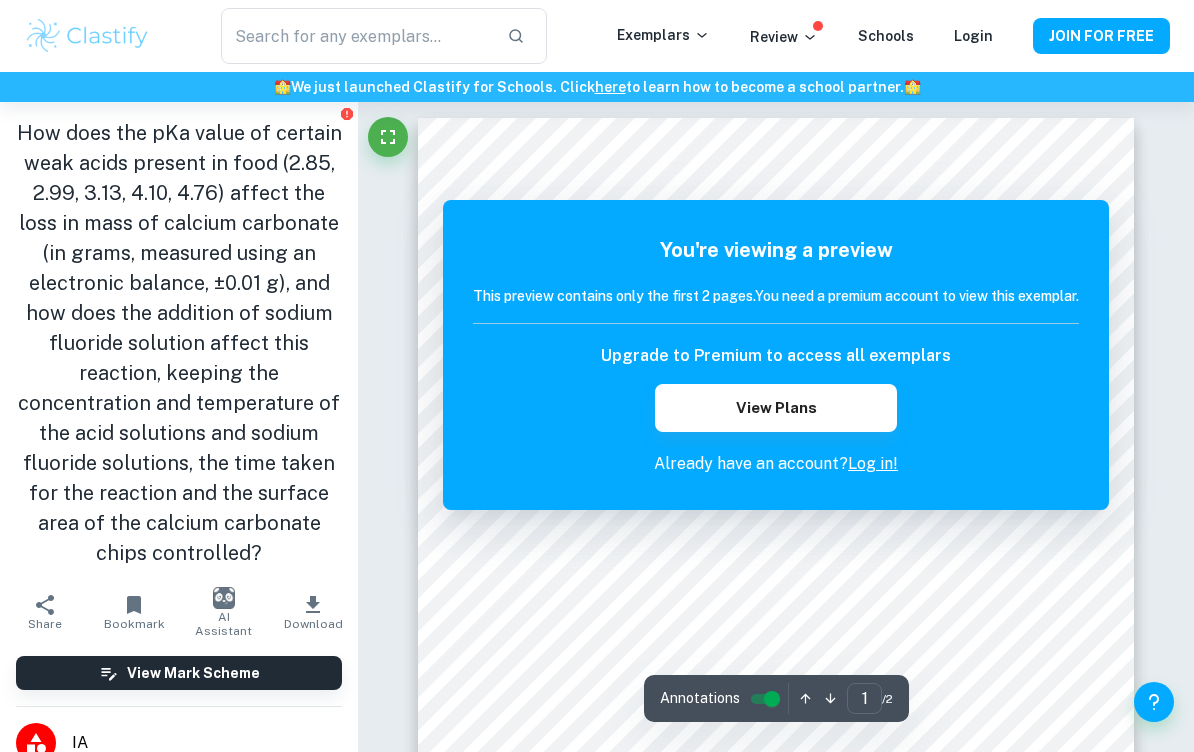 scroll, scrollTop: 7, scrollLeft: 0, axis: vertical 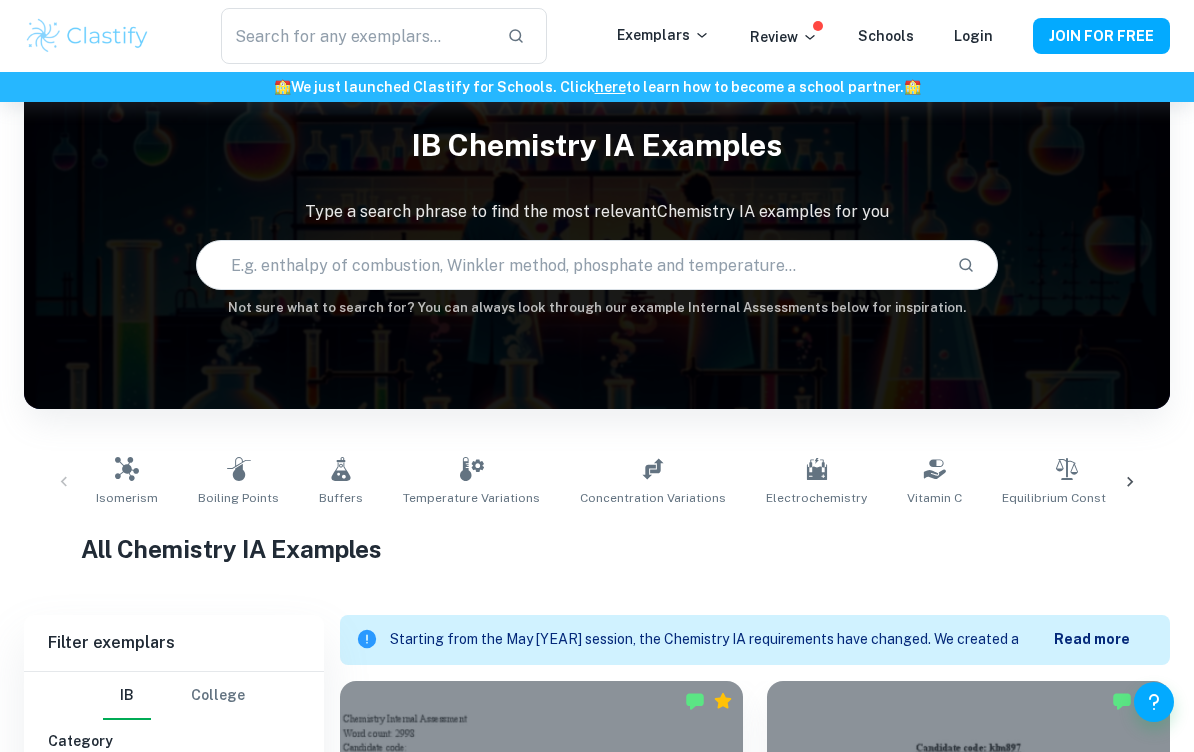click at bounding box center (1130, 482) 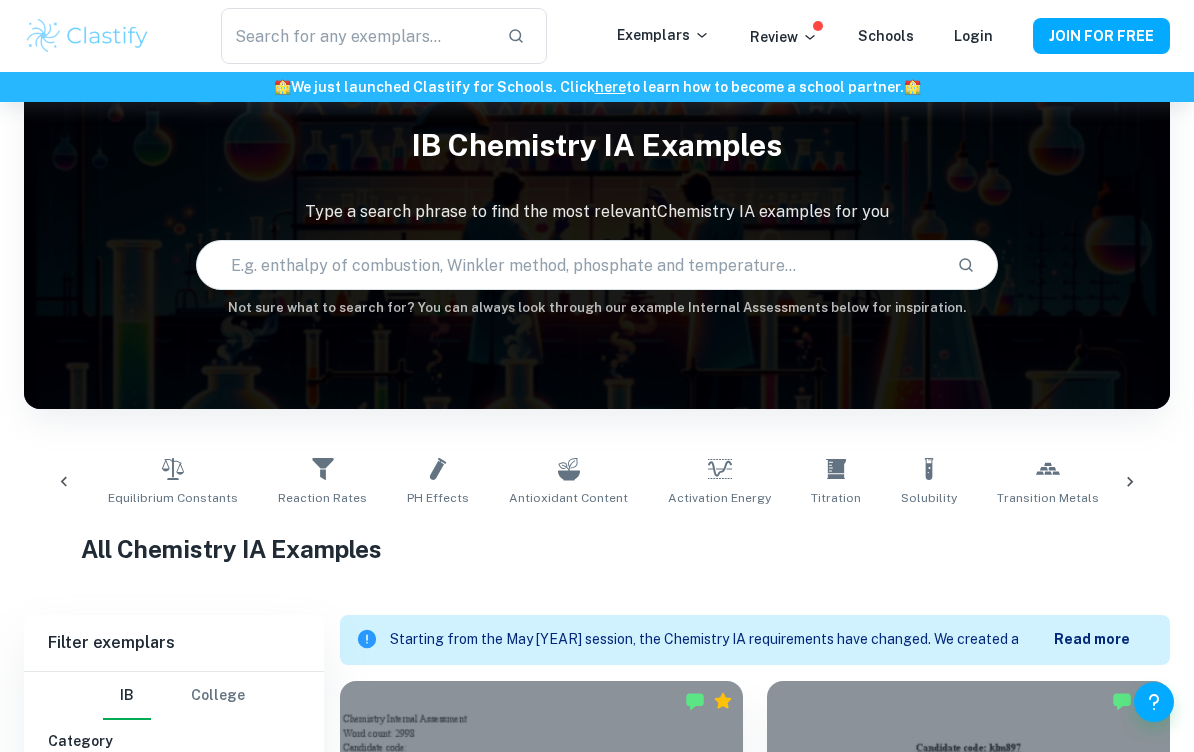 scroll, scrollTop: 0, scrollLeft: 944, axis: horizontal 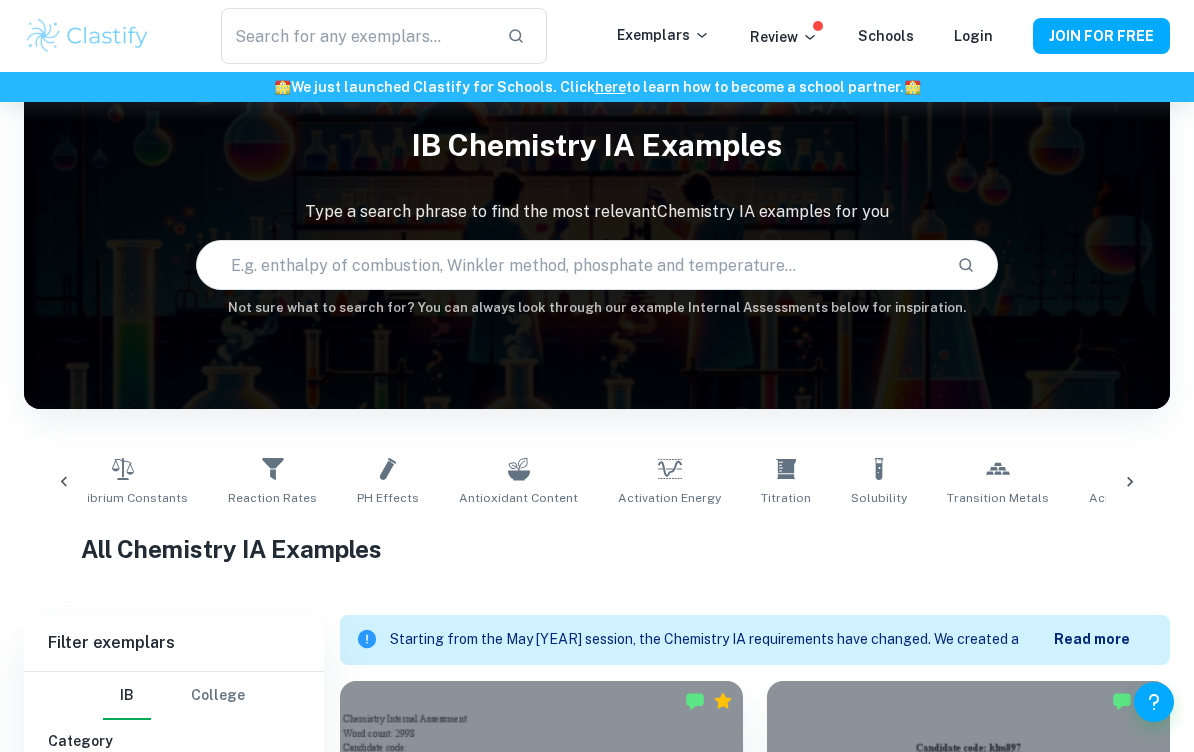 click 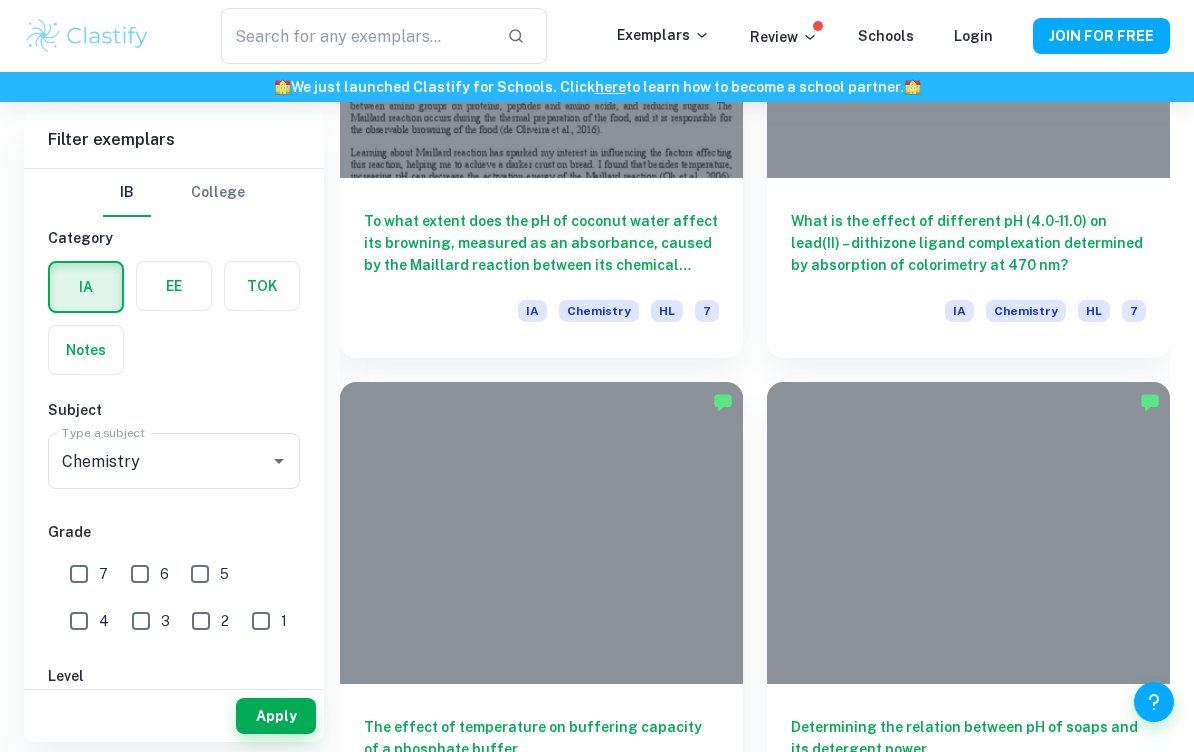 scroll, scrollTop: 3385, scrollLeft: 0, axis: vertical 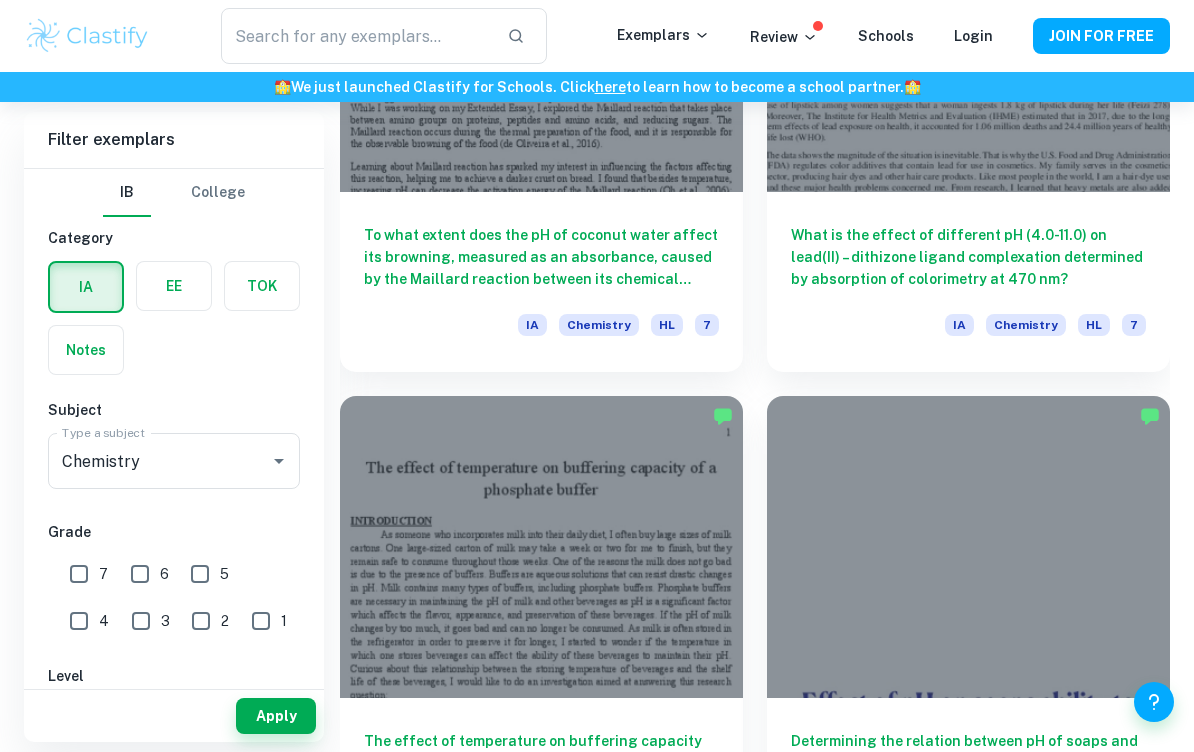 click at bounding box center (356, 36) 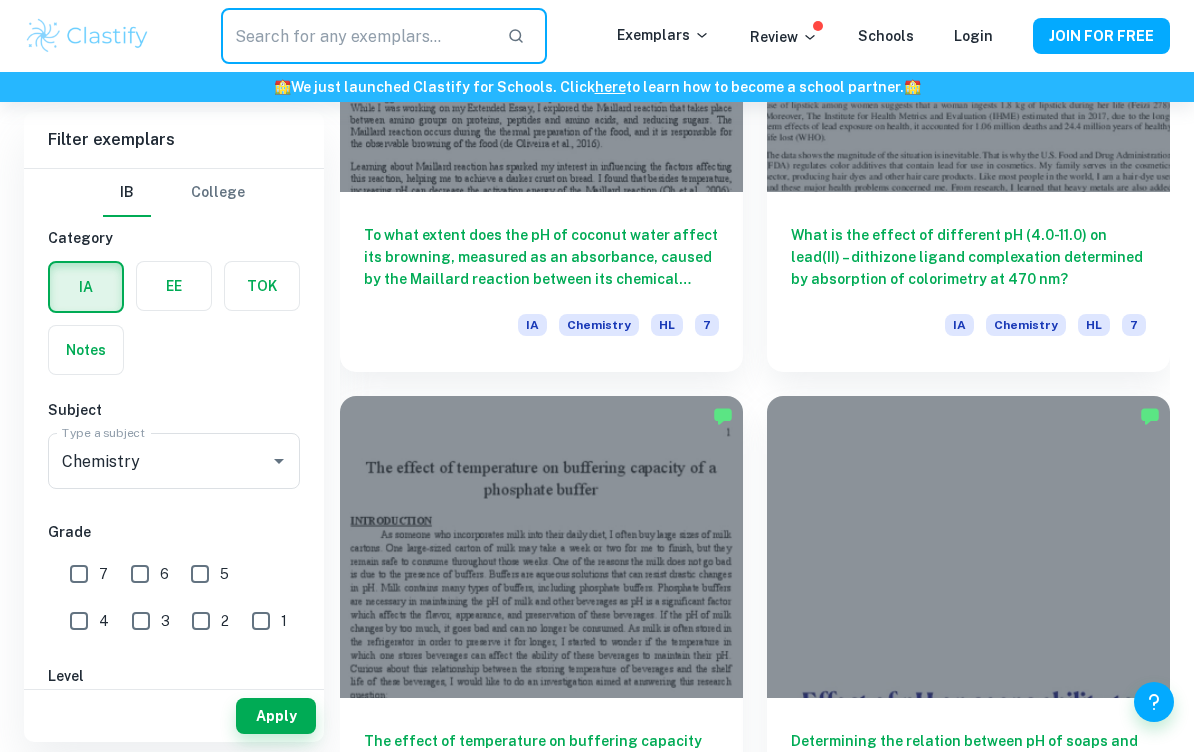 click at bounding box center [356, 36] 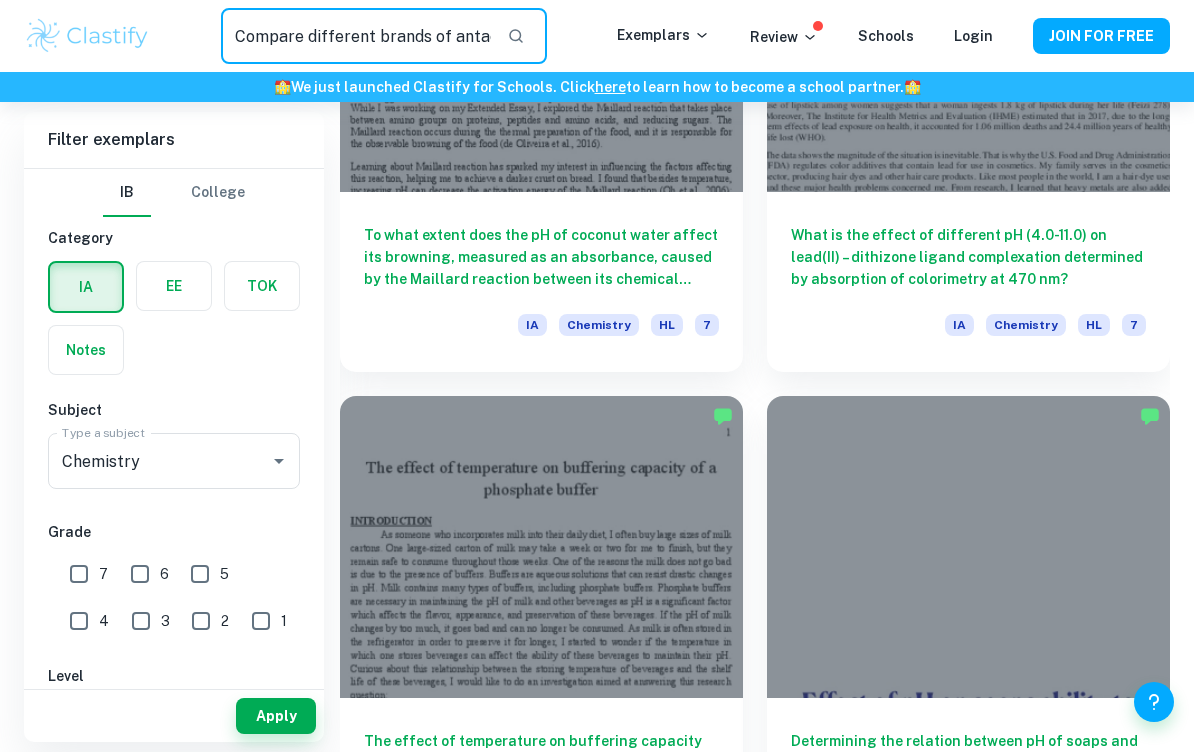 type on "Compare different brands of antacids in neutralizing simulated stomach acid" 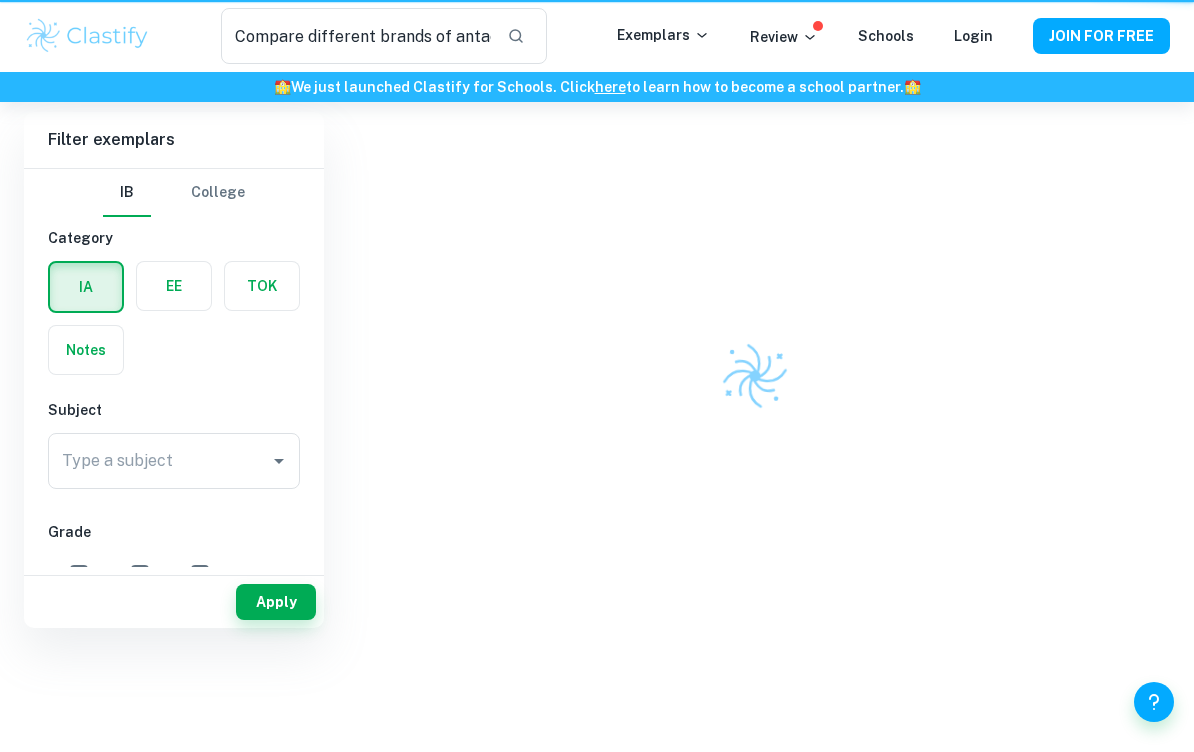 scroll, scrollTop: 0, scrollLeft: 0, axis: both 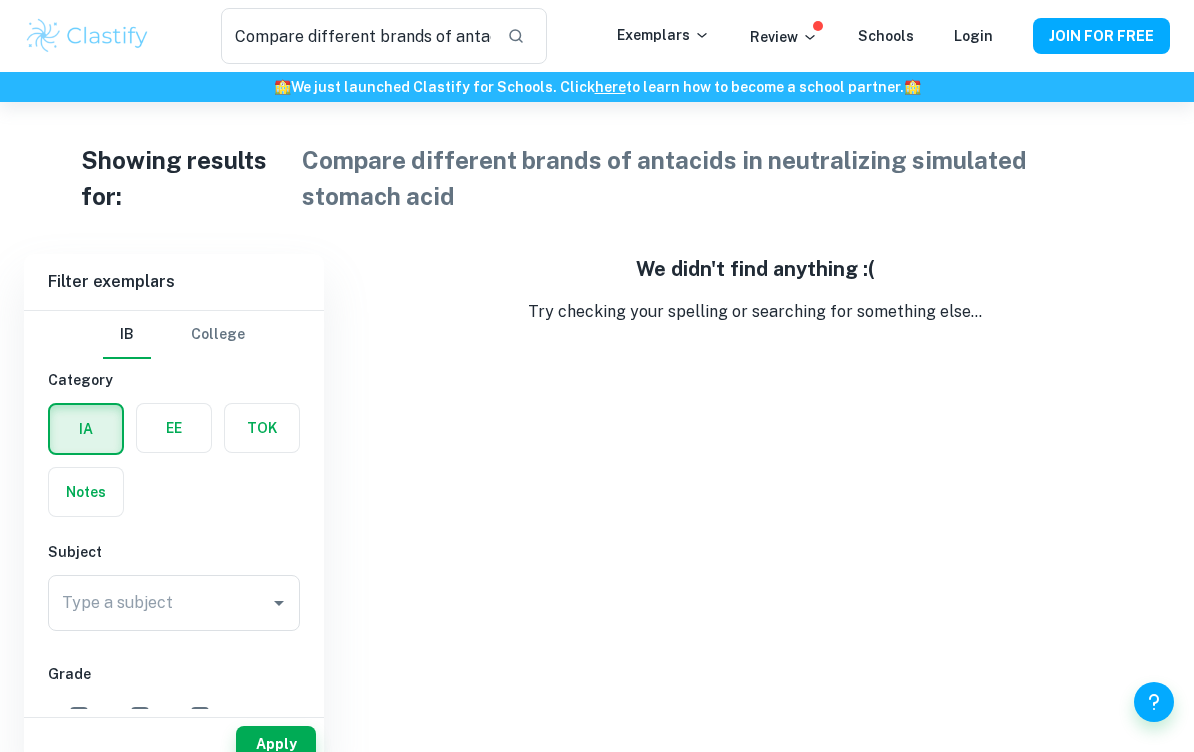 click 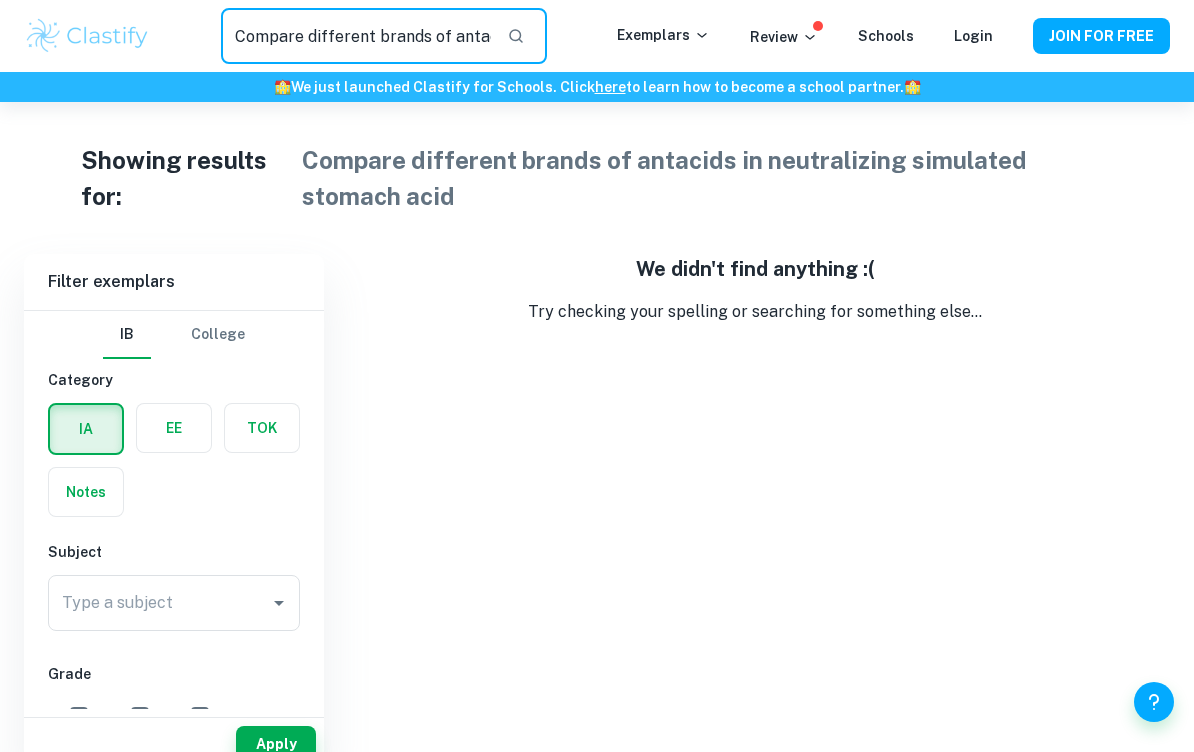 click on "Compare different brands of antacids in neutralizing simulated stomach acid" at bounding box center (356, 36) 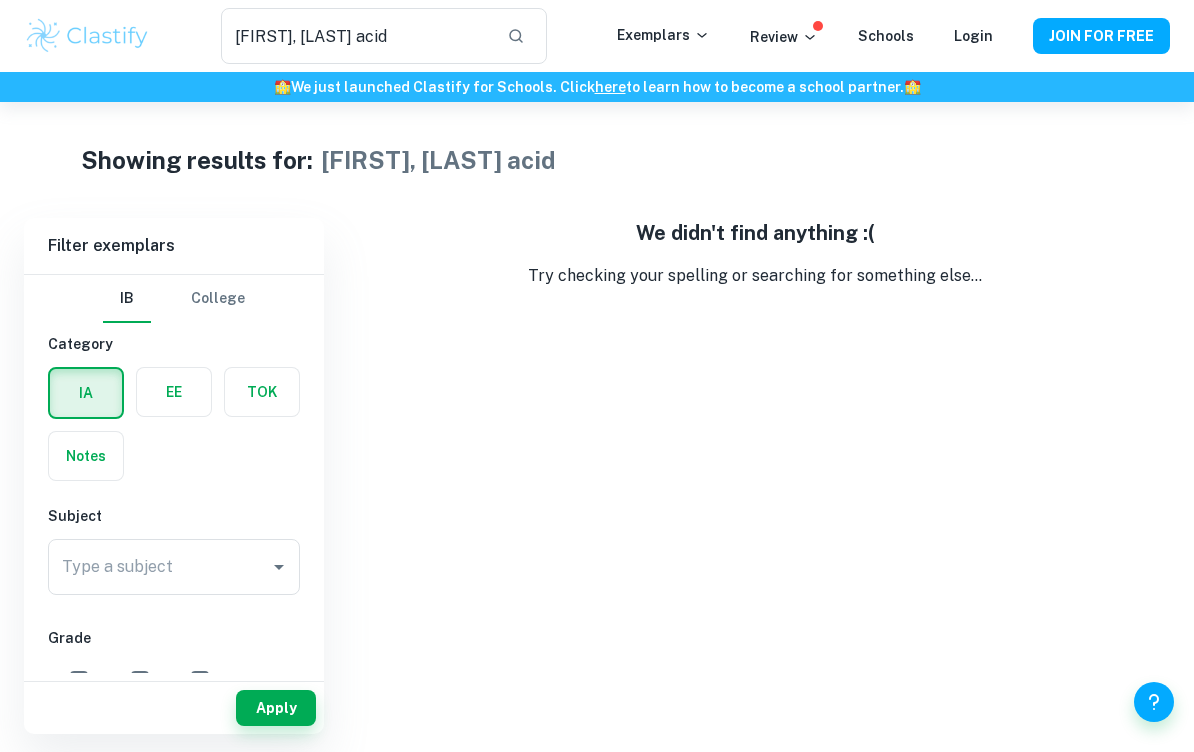 click on "[FIRST], [LAST] acid" at bounding box center [356, 36] 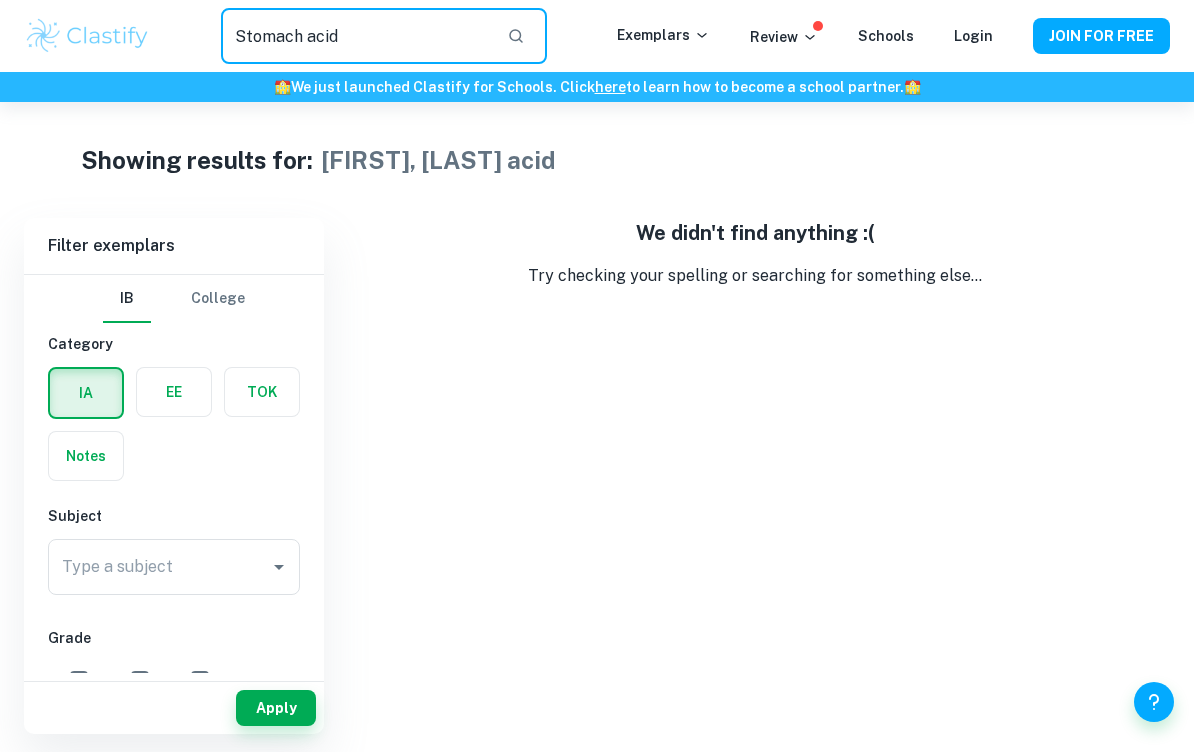 type on "Stomach acid" 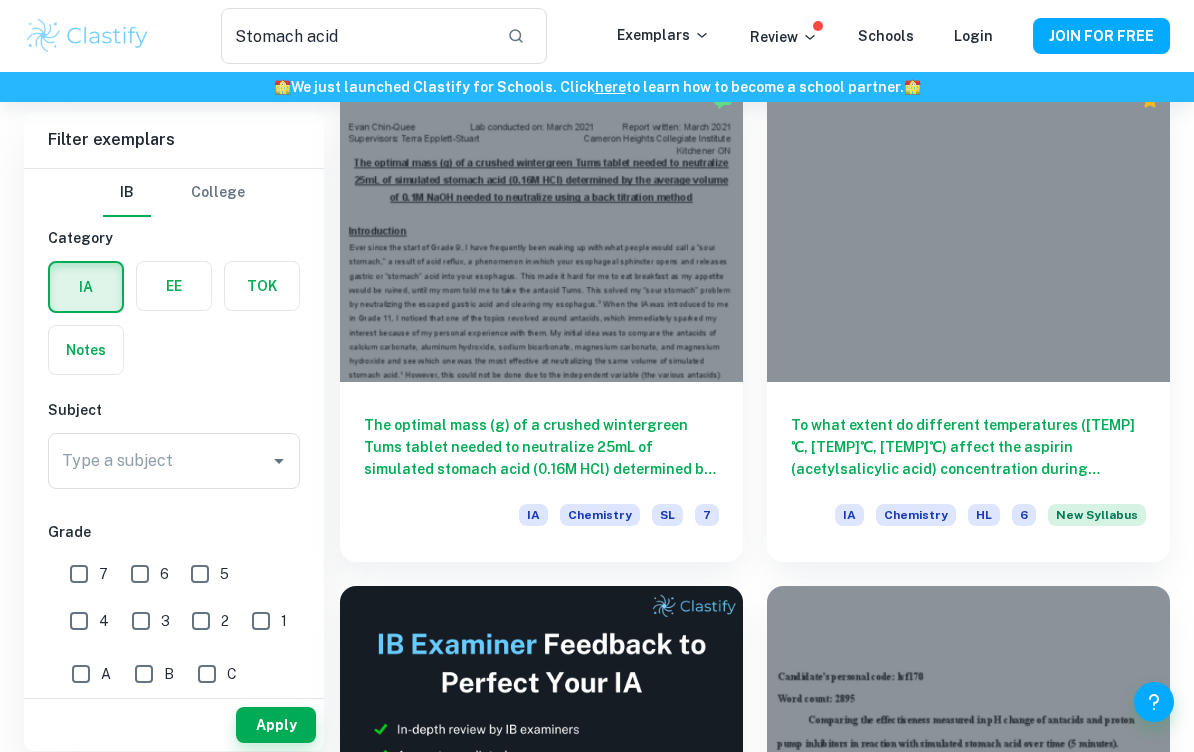 scroll, scrollTop: 107, scrollLeft: 0, axis: vertical 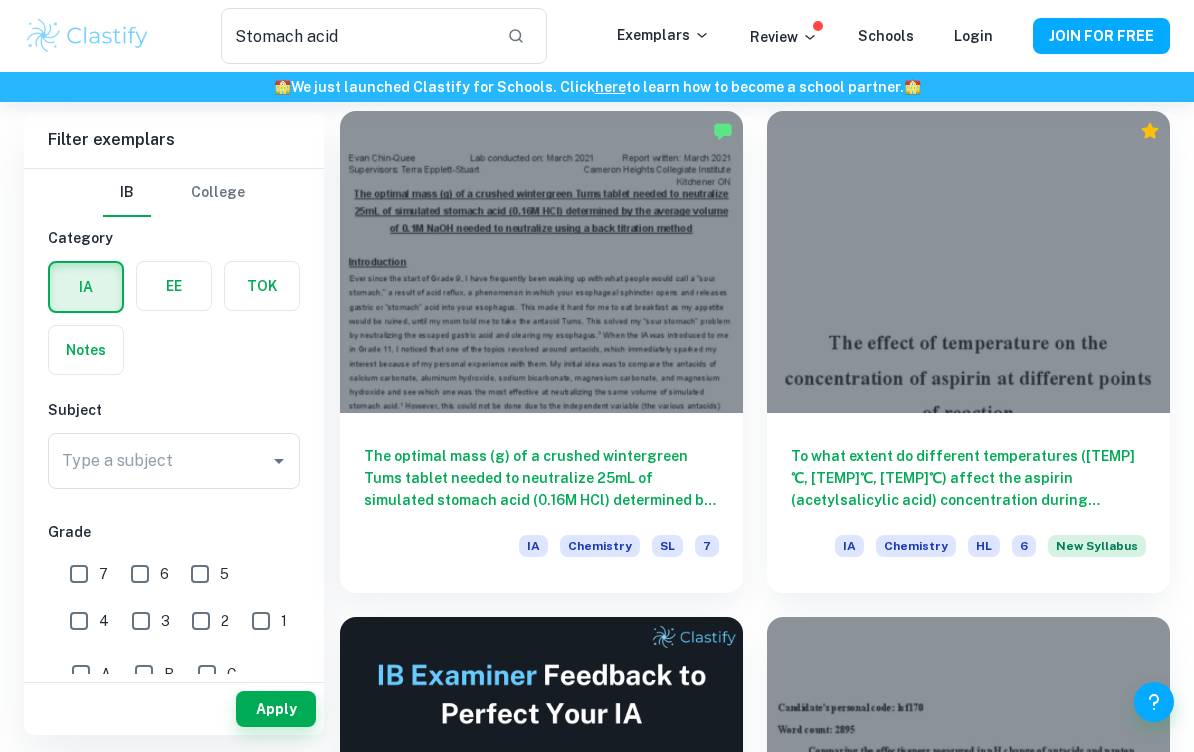 click at bounding box center (541, 262) 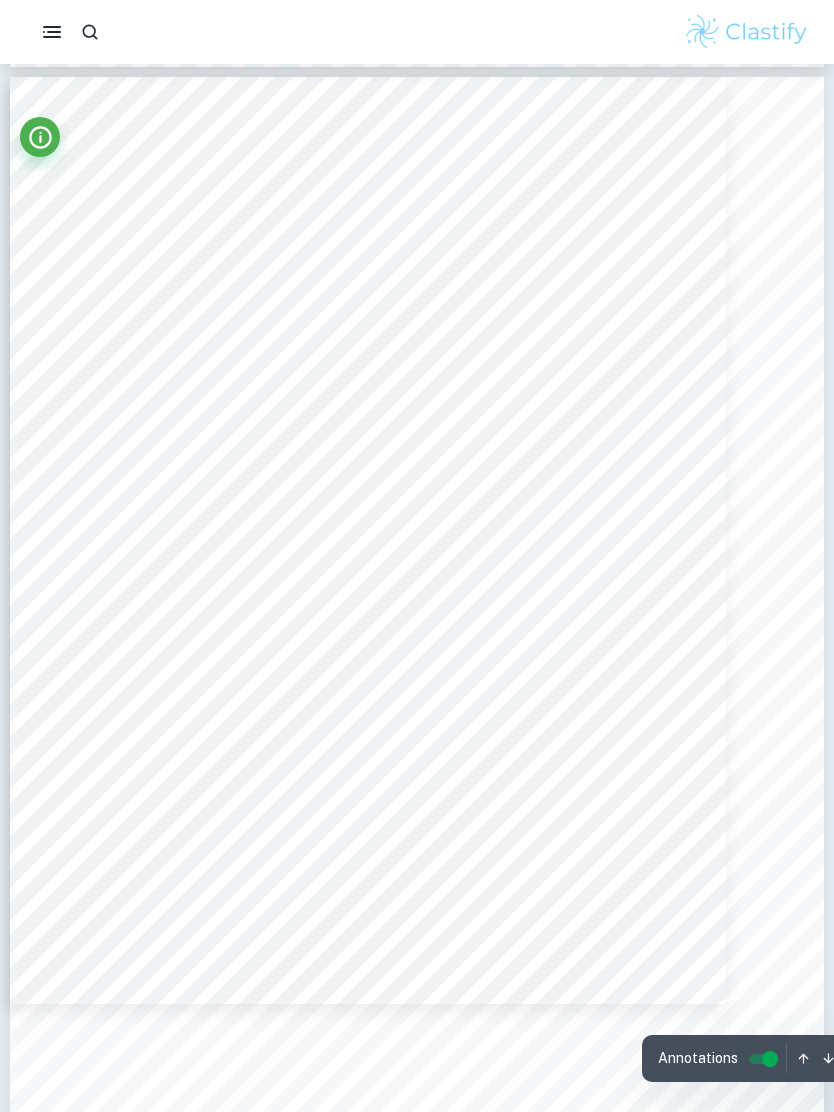 scroll, scrollTop: 4522, scrollLeft: 0, axis: vertical 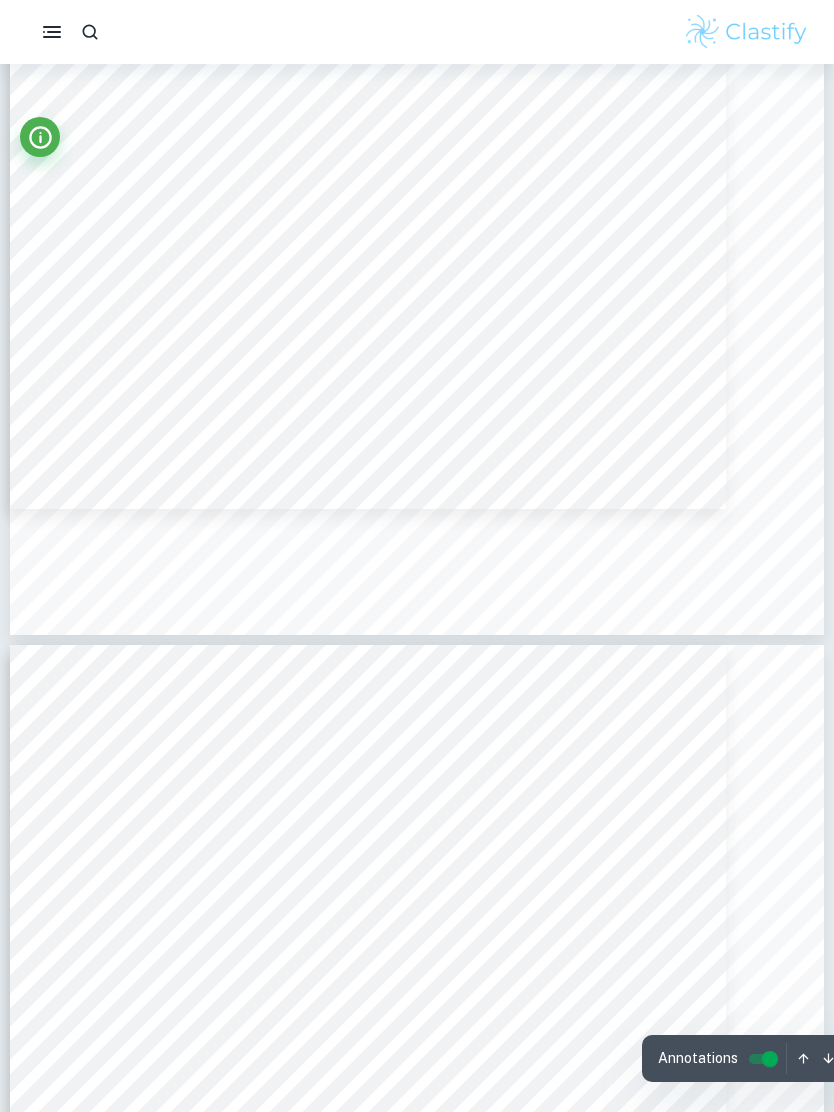 type on "6" 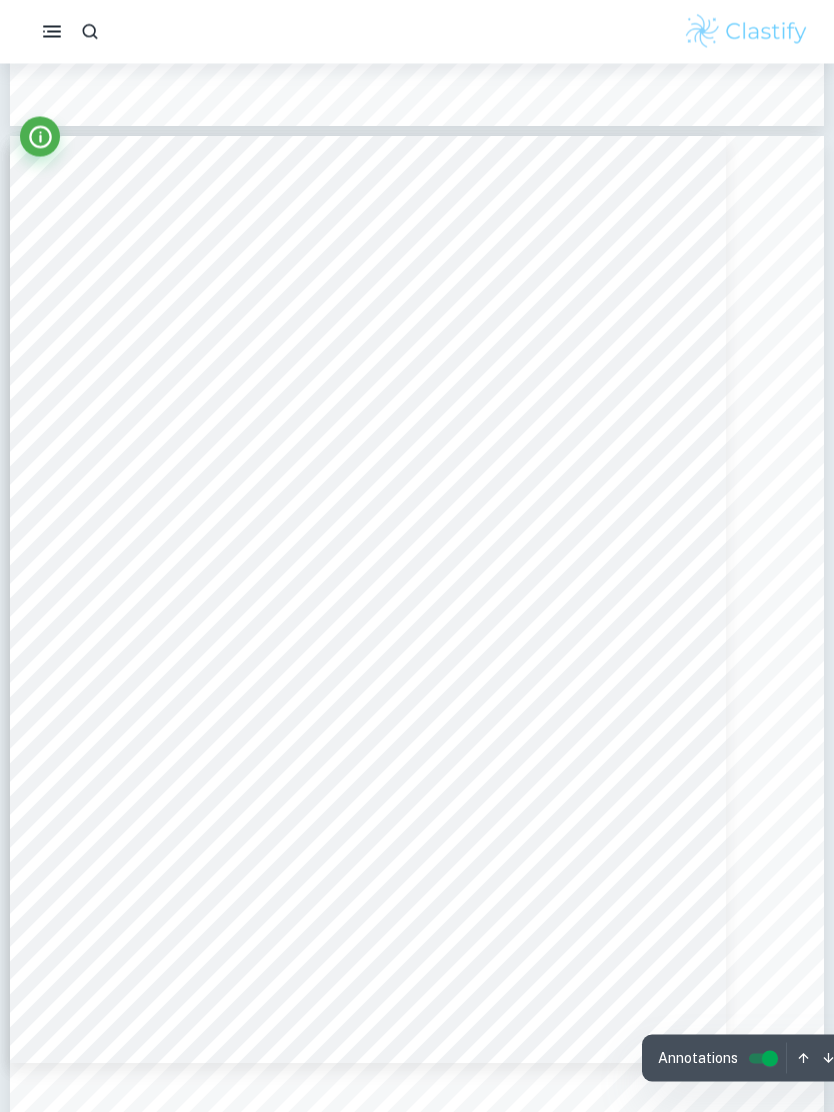 scroll, scrollTop: 5525, scrollLeft: 0, axis: vertical 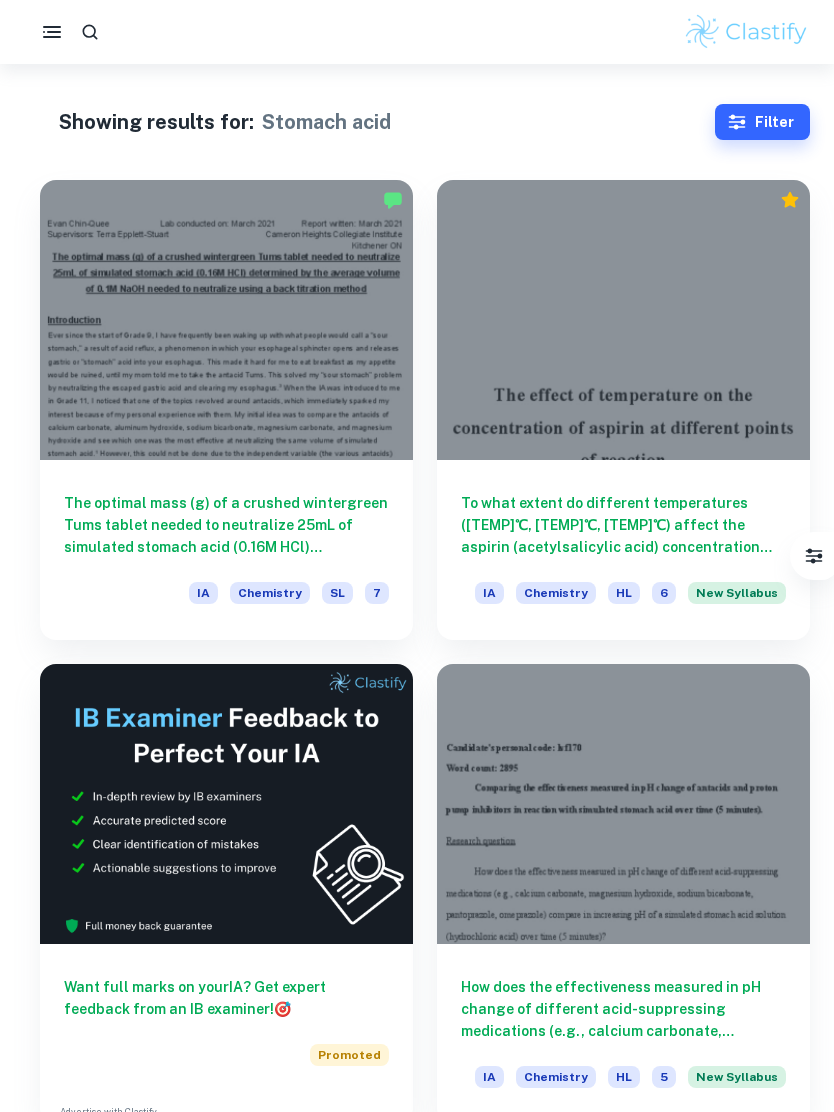 click on "The optimal mass (g) of a crushed wintergreen Tums tablet needed to neutralize 25mL of simulated stomach acid (0.16M HCl) determined by the average volume of 0.1M NaOH needed to neutralize using a back titration method" at bounding box center [226, 525] 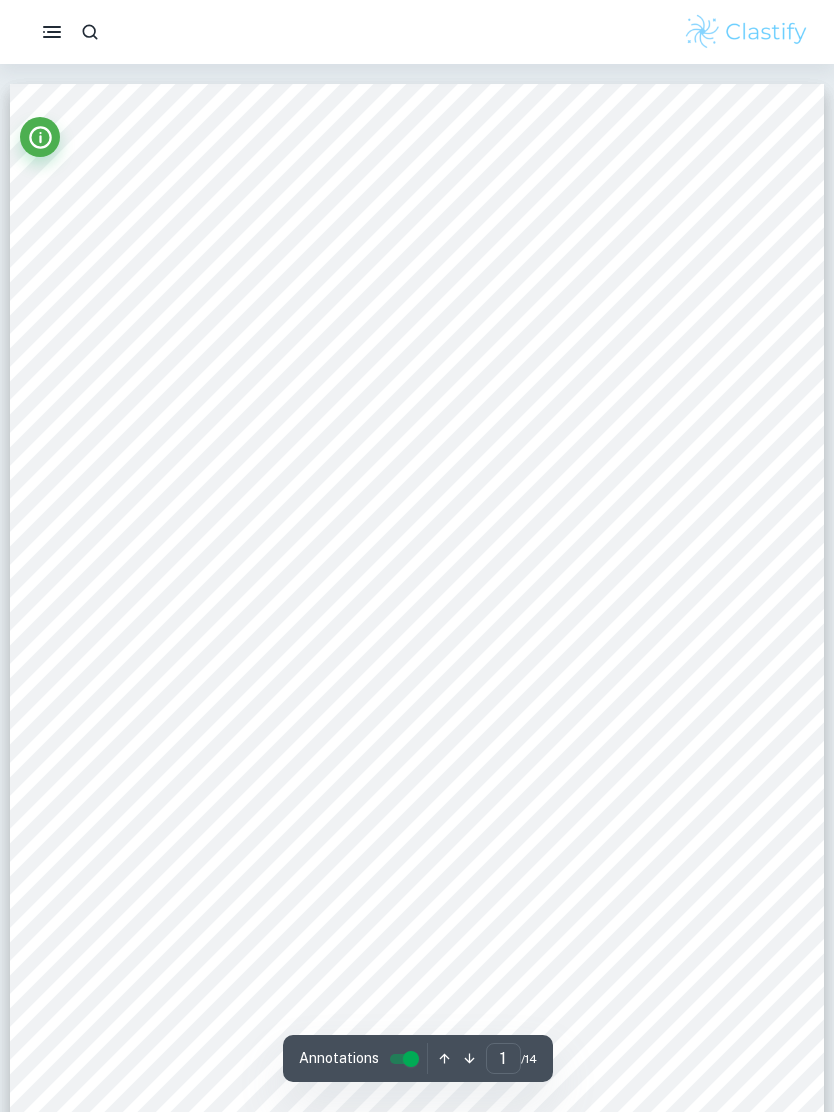 scroll, scrollTop: 89, scrollLeft: 0, axis: vertical 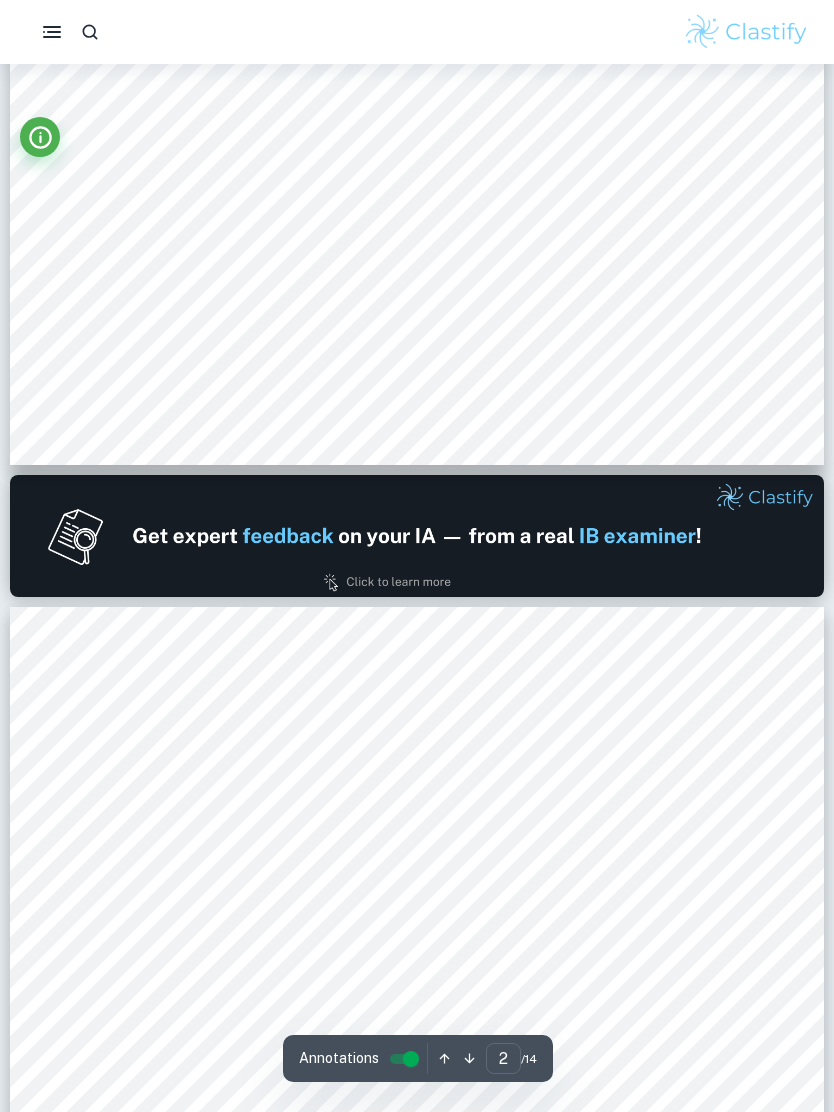 type on "1" 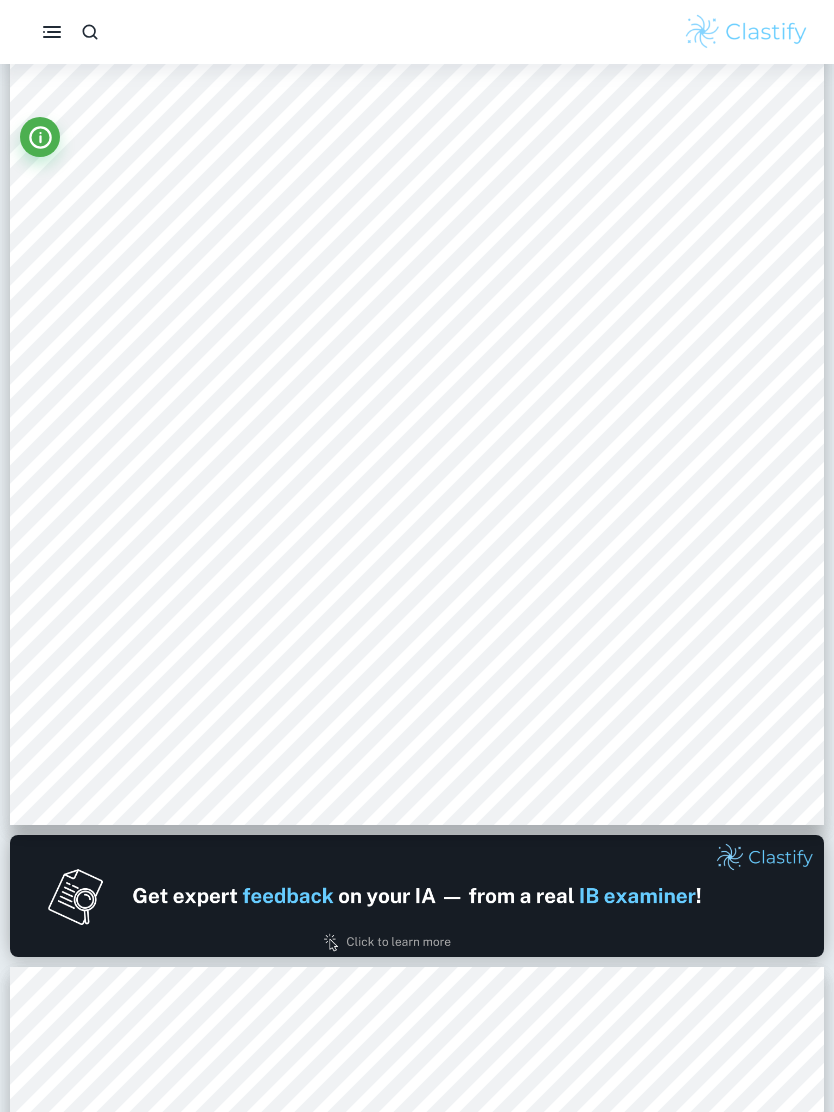 scroll, scrollTop: 0, scrollLeft: 0, axis: both 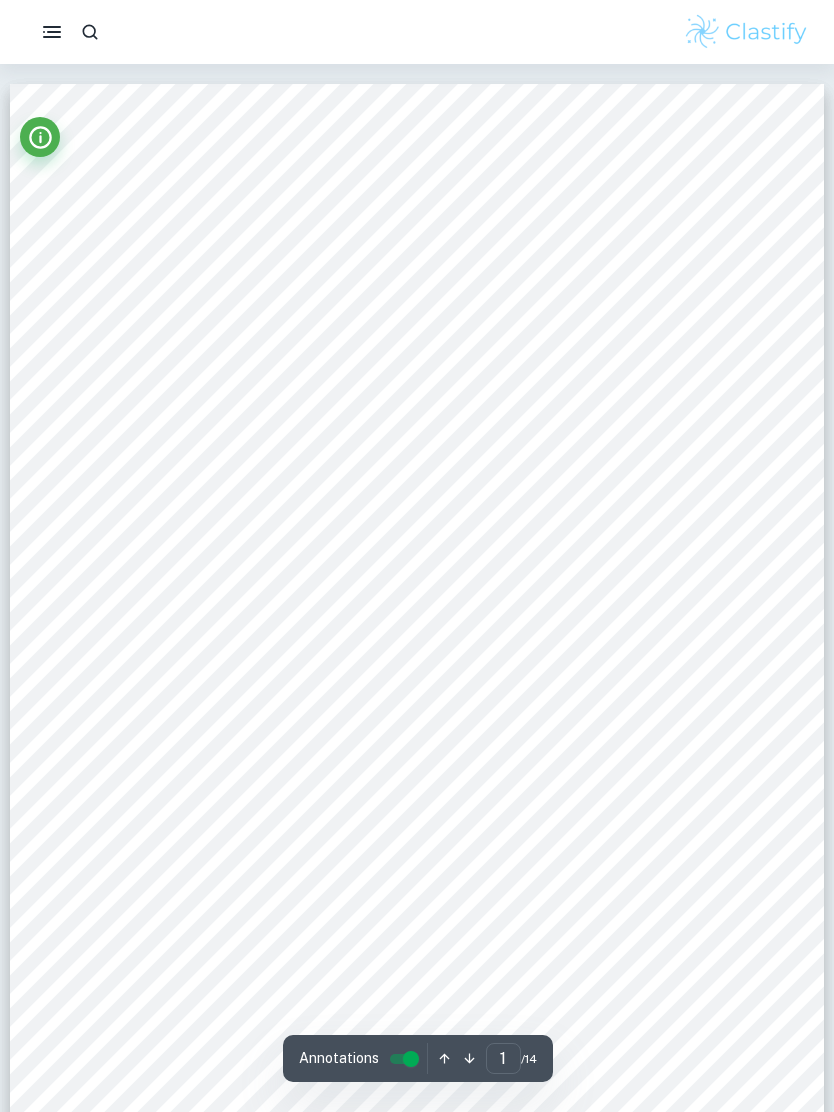click on "Ask Clai Annotations 1 ​ / 14" at bounding box center [417, 7586] 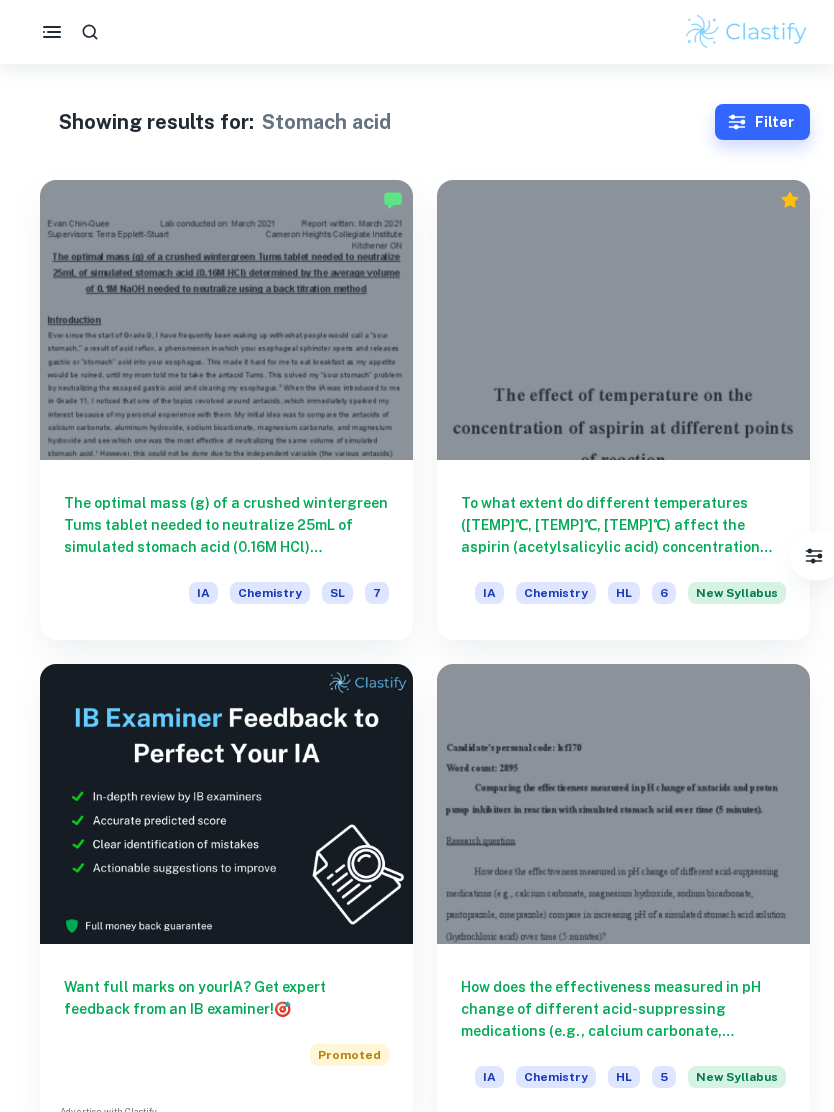 click at bounding box center (226, 320) 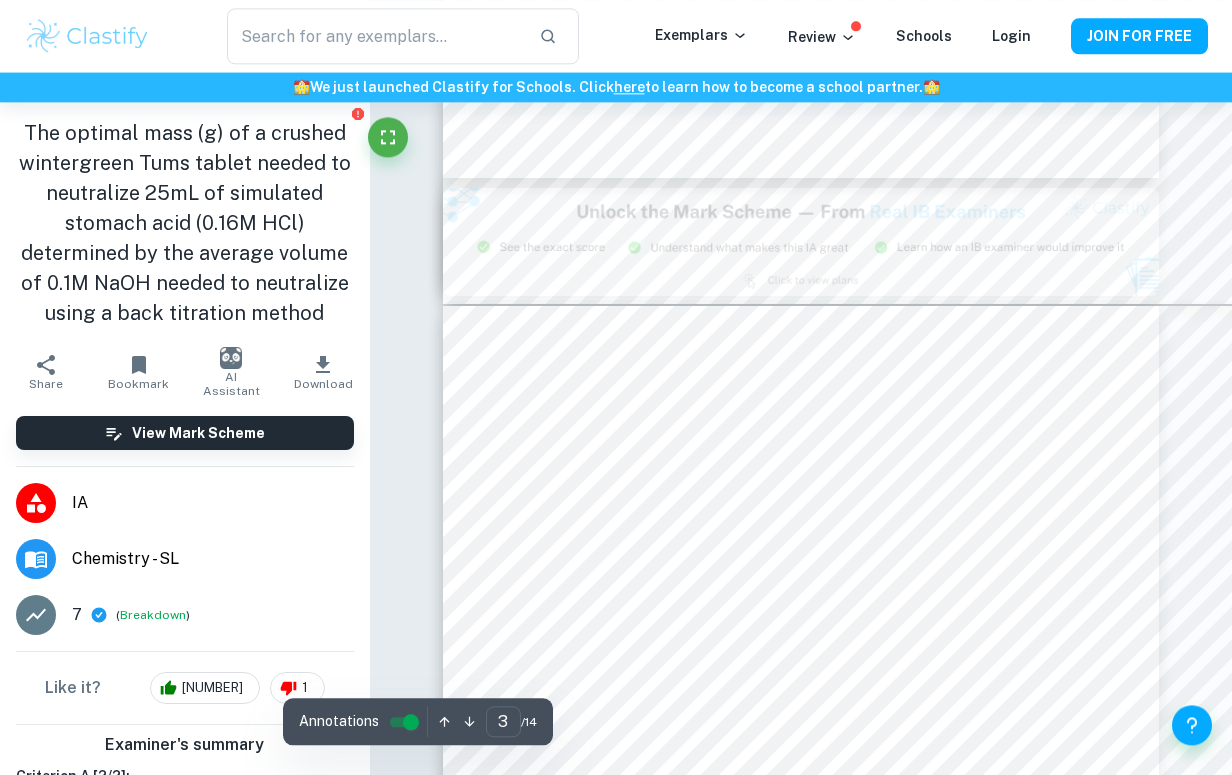 scroll, scrollTop: 1938, scrollLeft: 0, axis: vertical 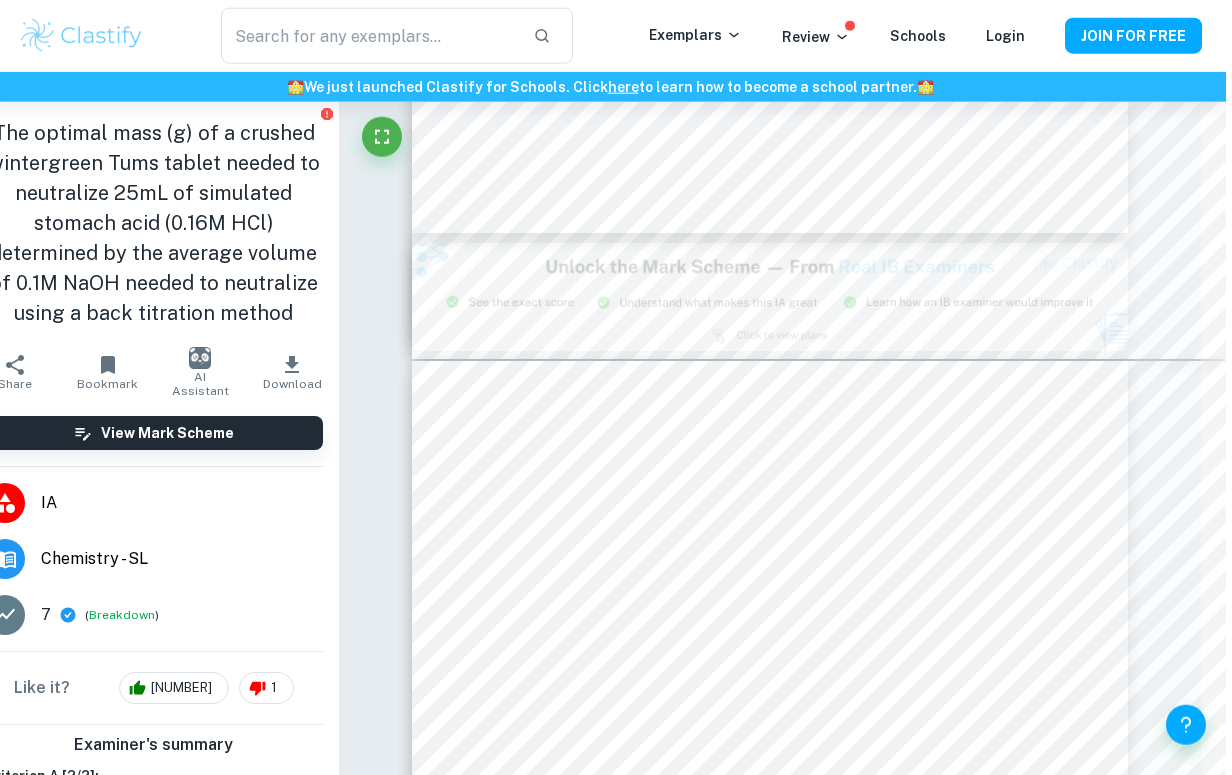 type on "2" 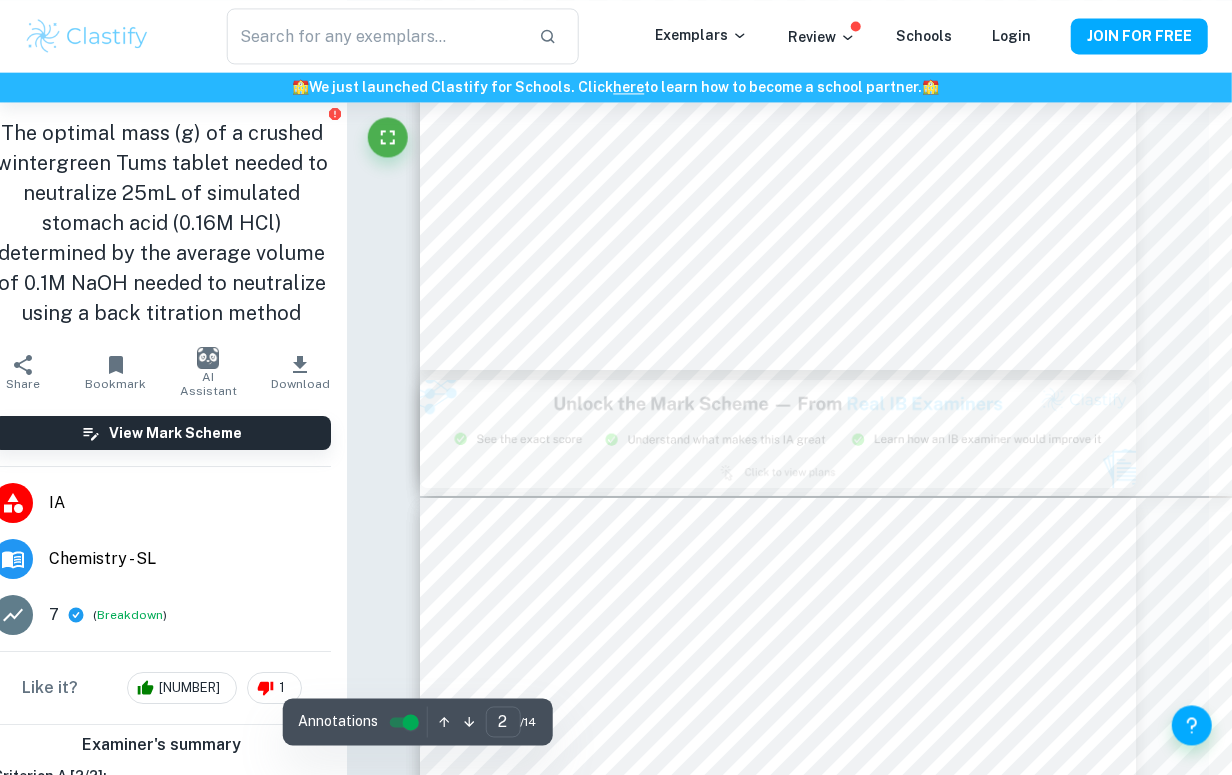 scroll, scrollTop: 1752, scrollLeft: 24, axis: both 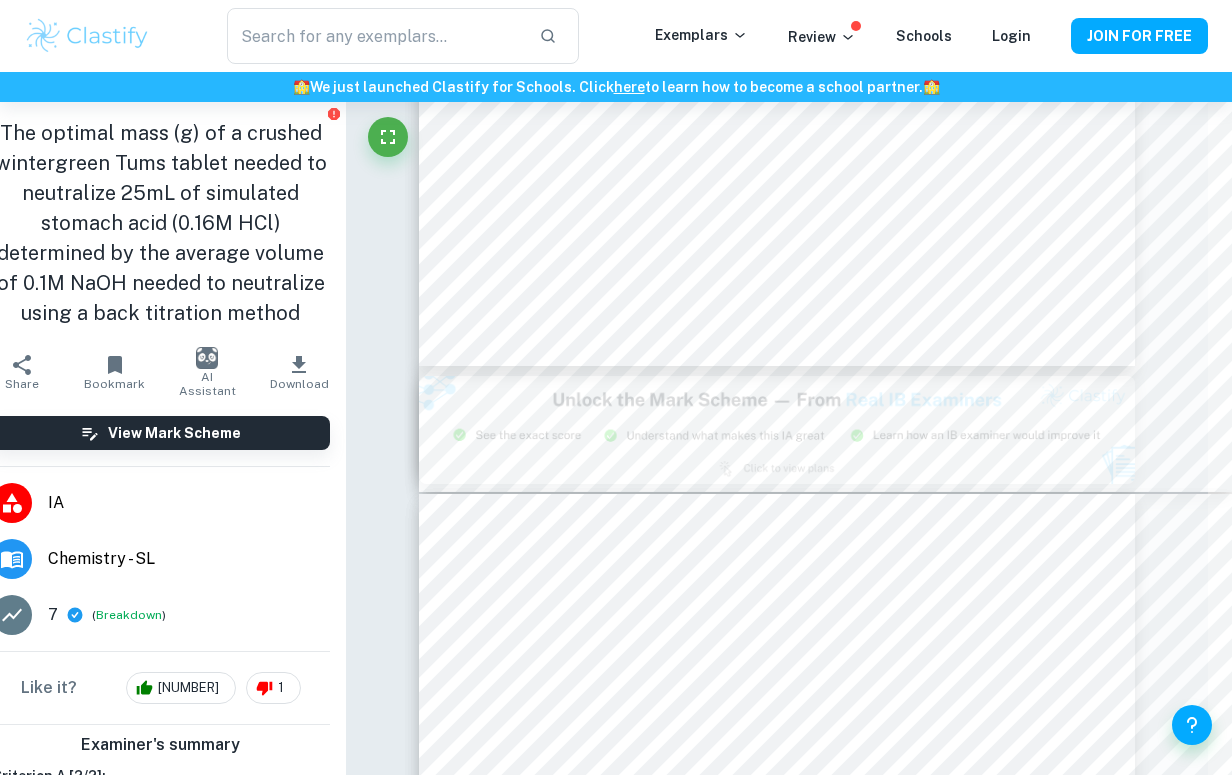 click on "Breakdown" at bounding box center [129, 615] 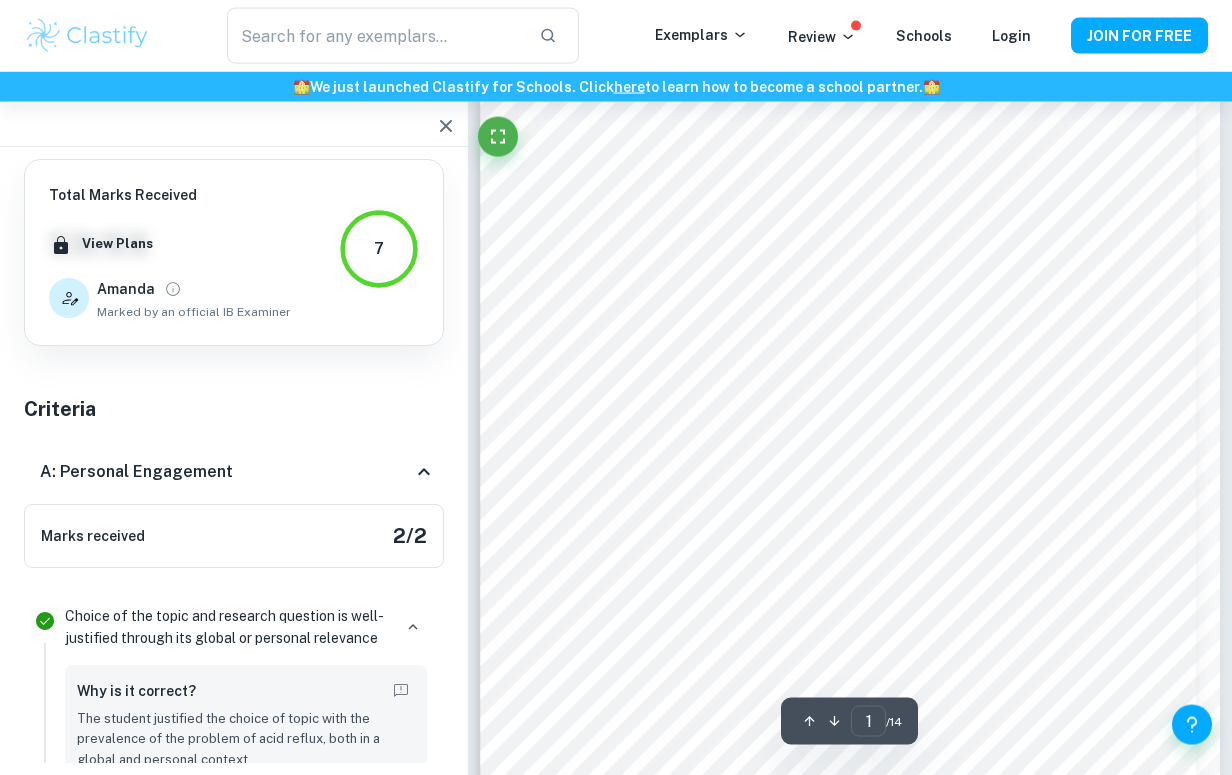 scroll, scrollTop: 0, scrollLeft: 0, axis: both 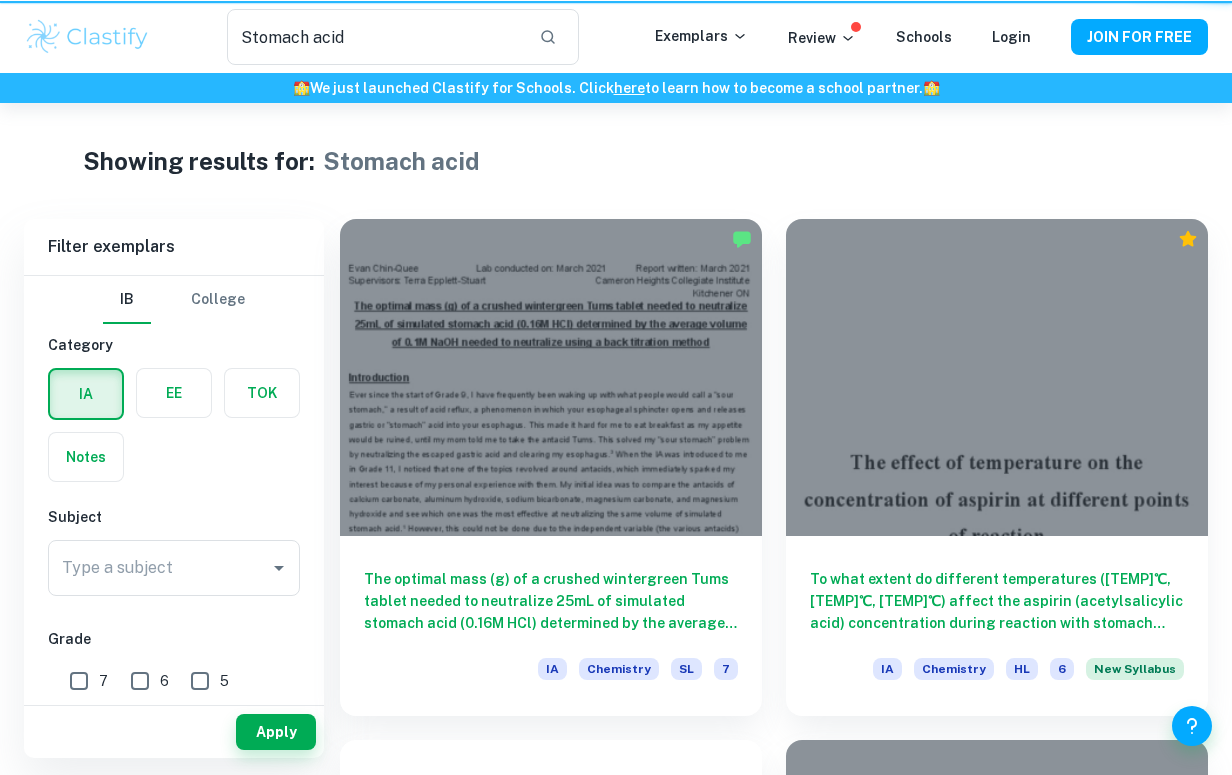 type on "Stomach acid" 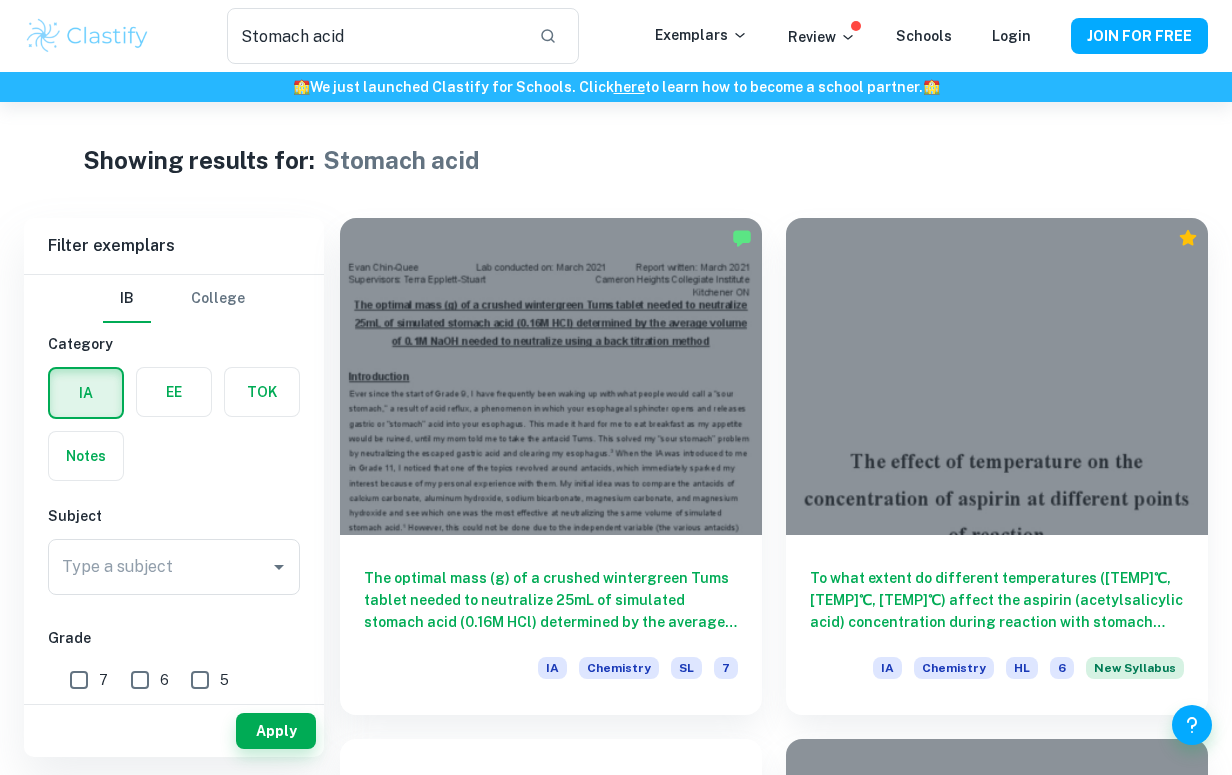 click at bounding box center [551, 376] 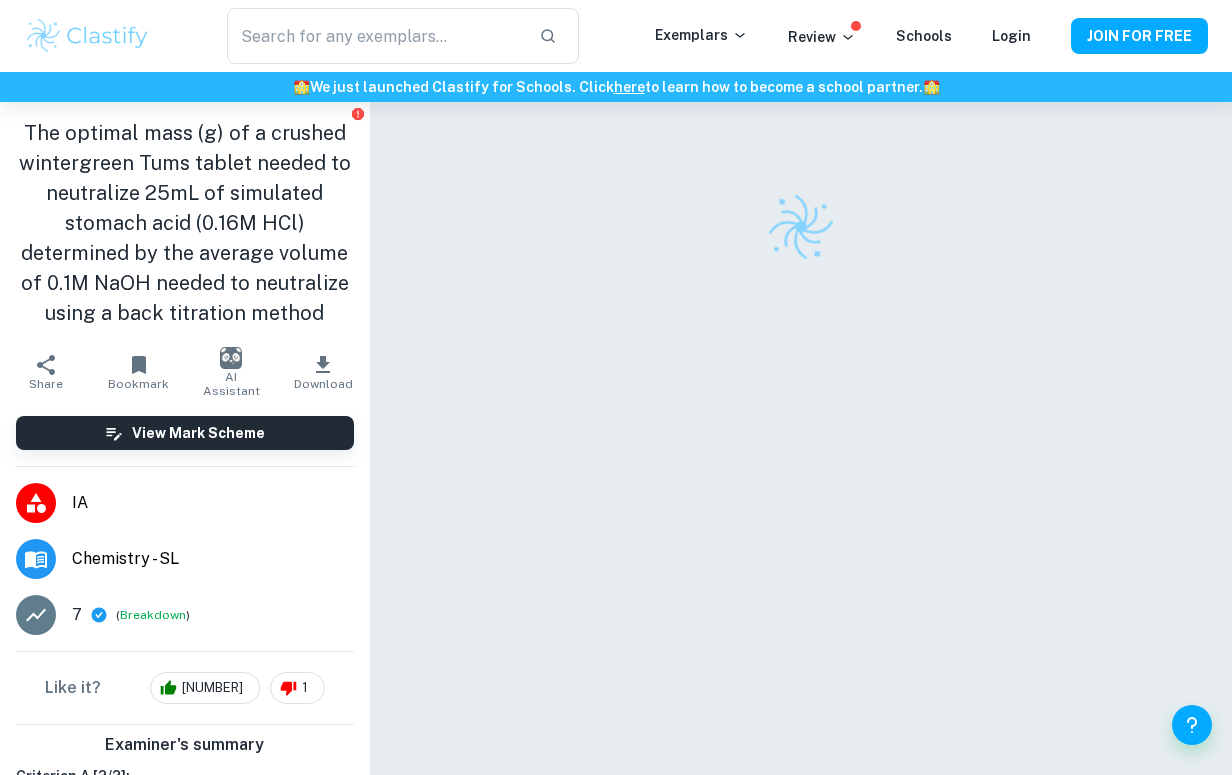 click 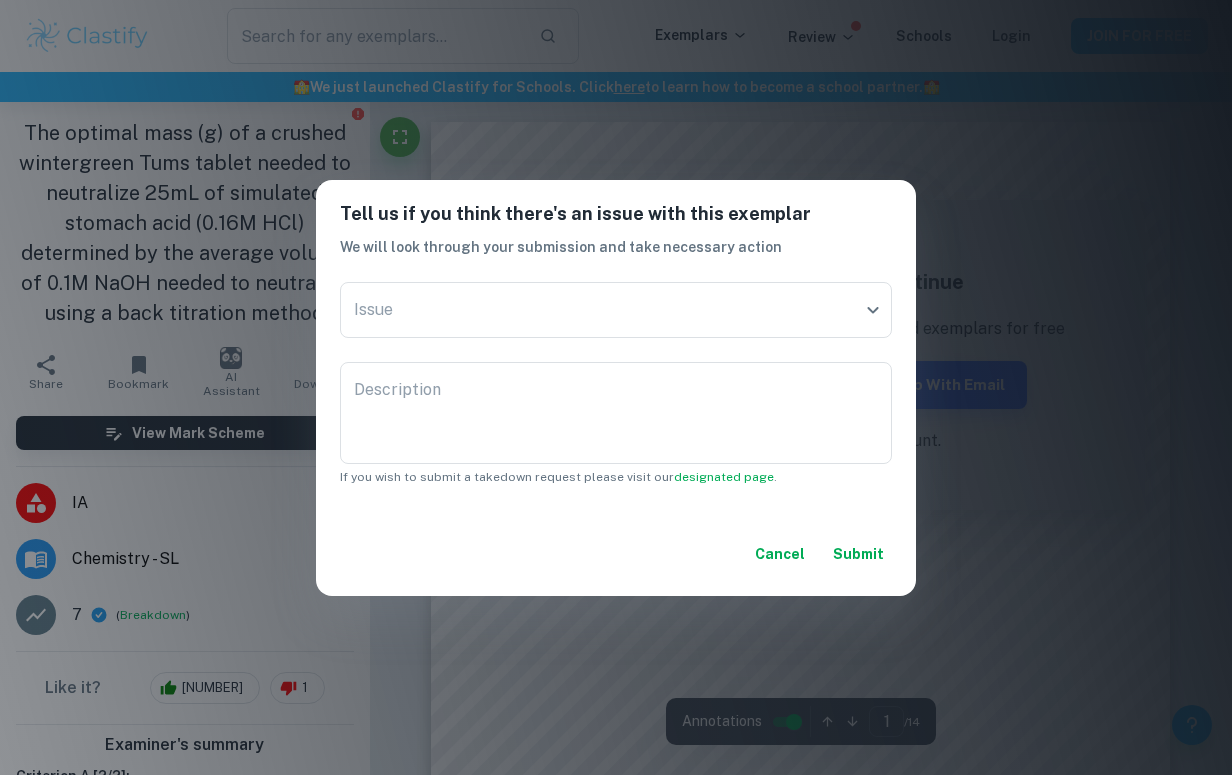 click on "Tell us if you think there's an issue with this exemplar We will look through your submission and take necessary action Issue ​ Issue Description x Description If you wish to submit a takedown request please visit our  designated page . Cancel Submit" at bounding box center (616, 387) 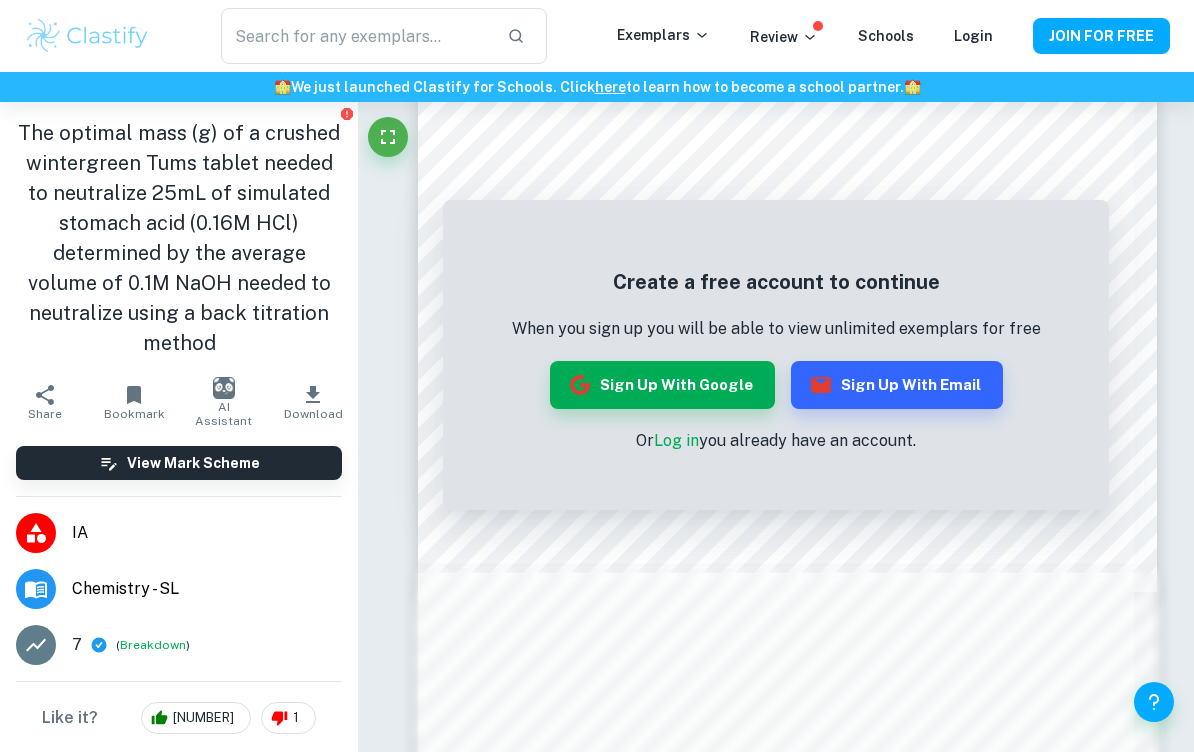 scroll, scrollTop: 453, scrollLeft: 0, axis: vertical 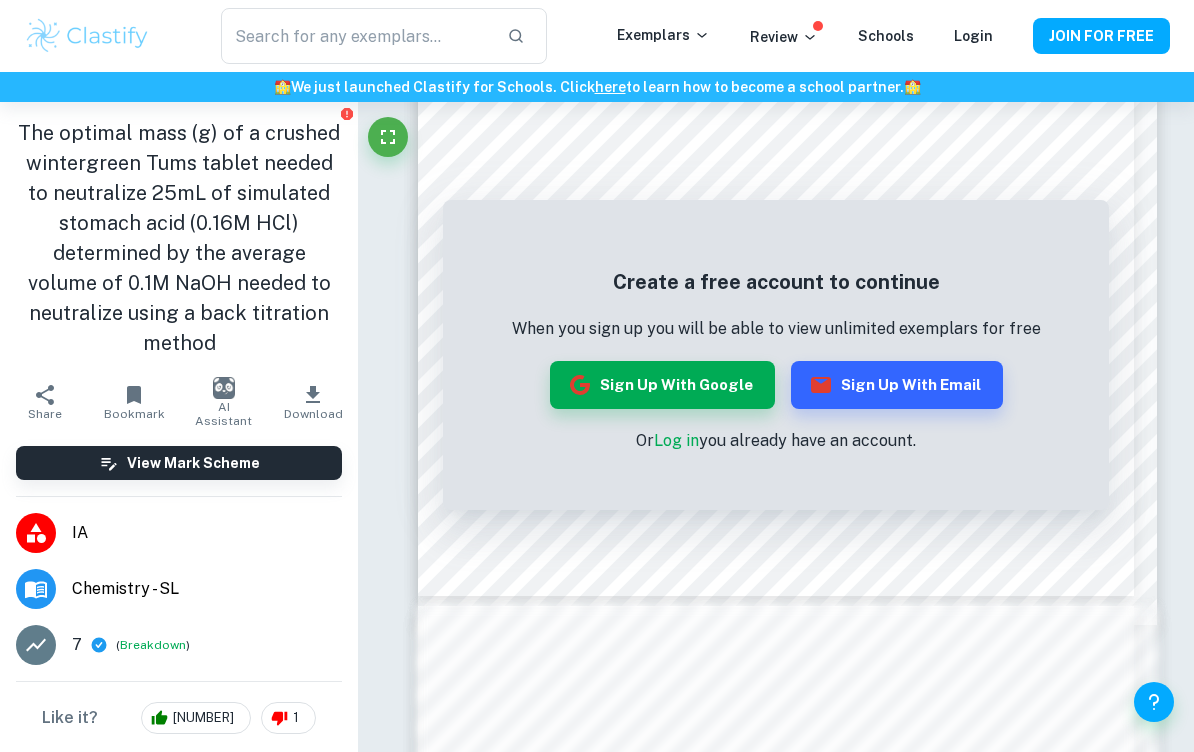 click on "Download" at bounding box center [313, 414] 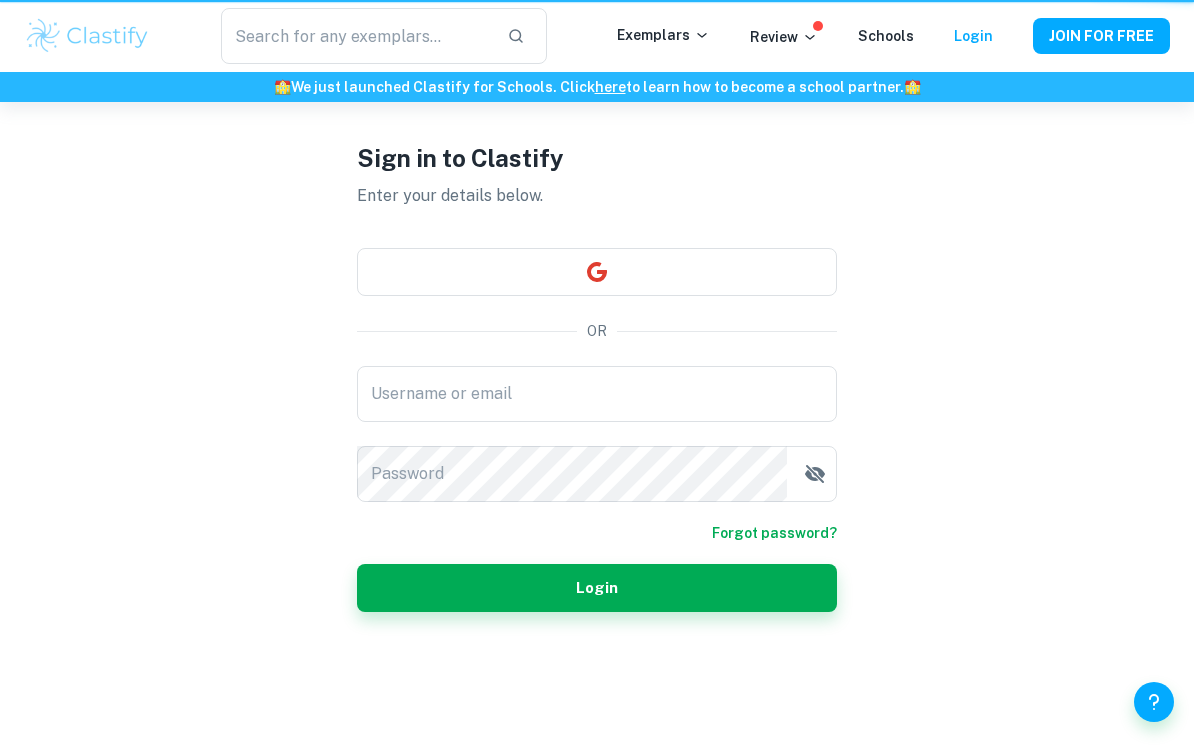 scroll, scrollTop: 0, scrollLeft: 0, axis: both 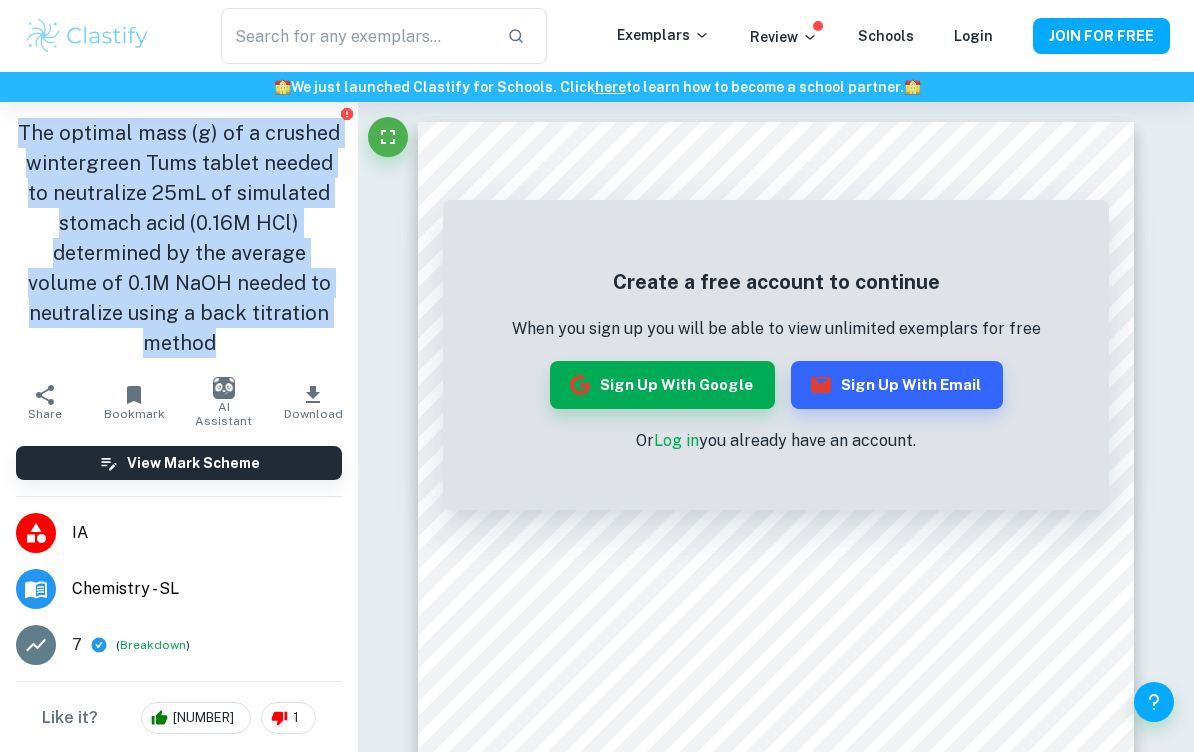 click on "Sign up with Google" at bounding box center [662, 385] 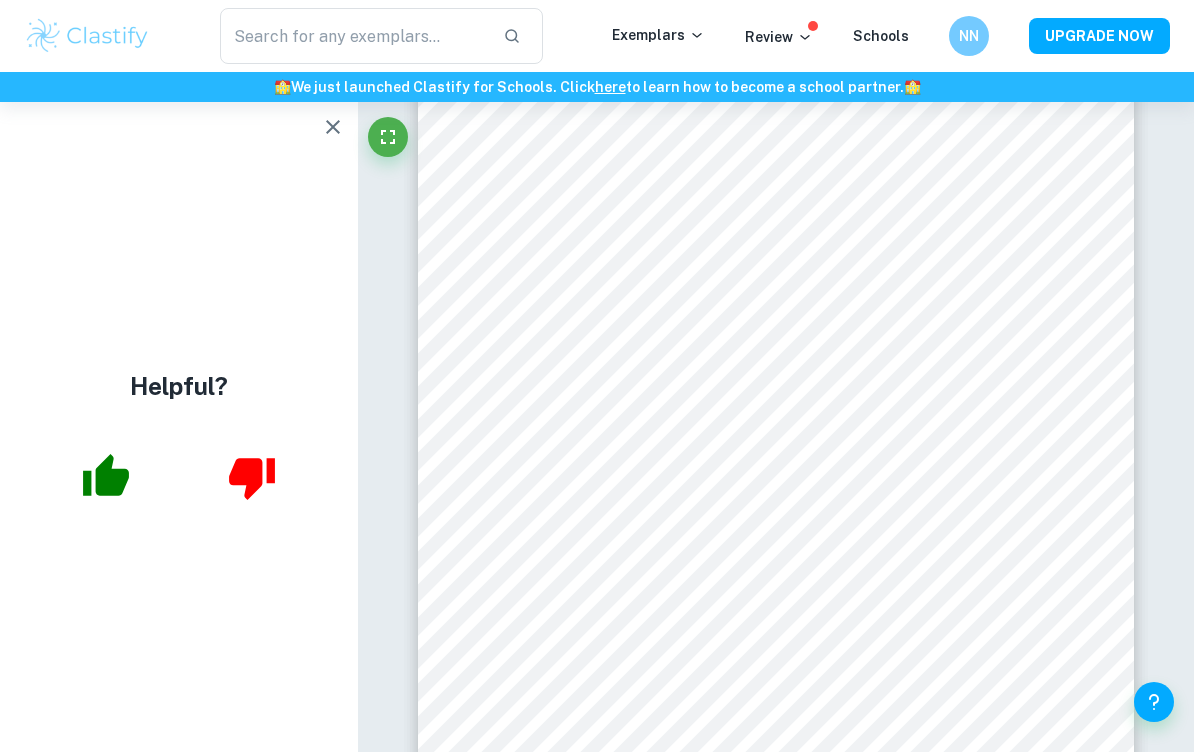 scroll, scrollTop: 4163, scrollLeft: 0, axis: vertical 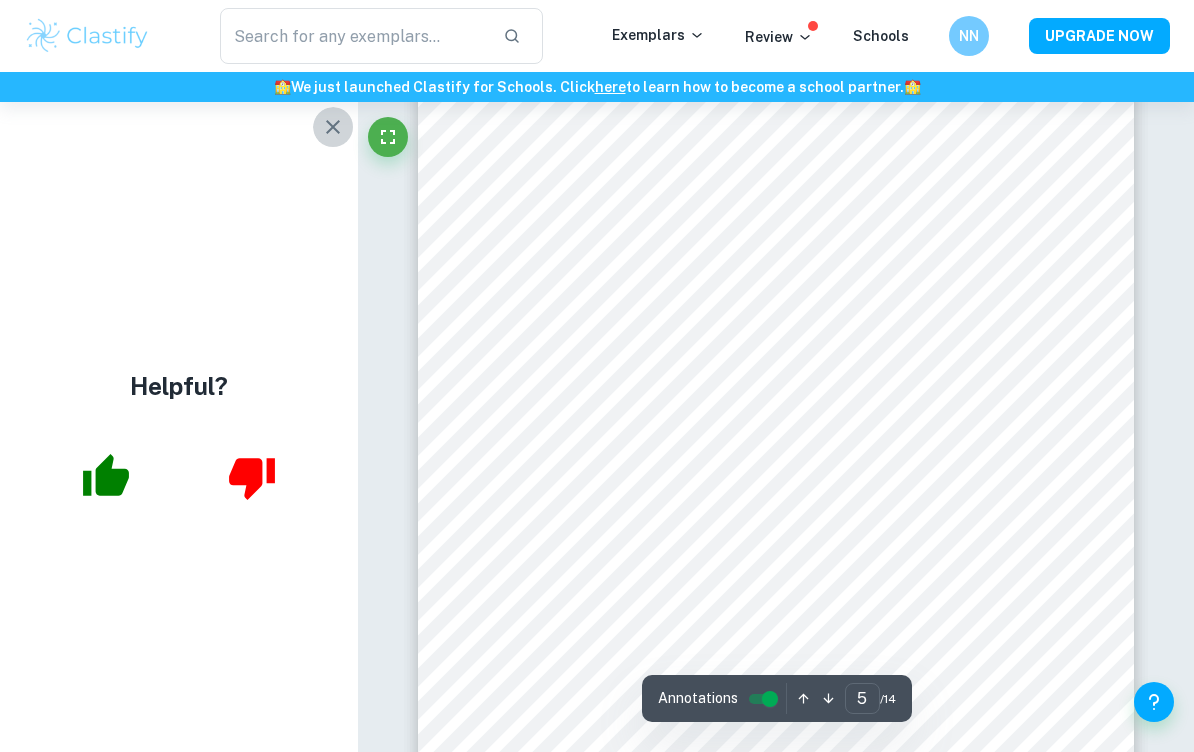 click 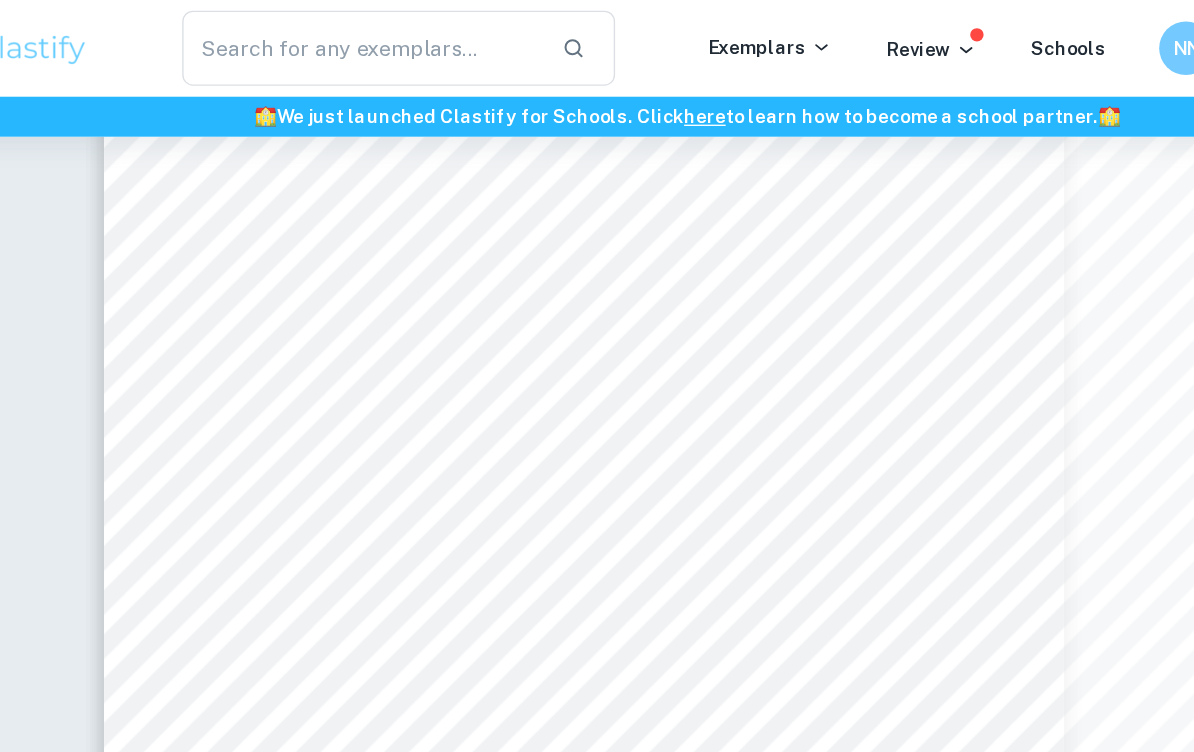 scroll, scrollTop: 2774, scrollLeft: 0, axis: vertical 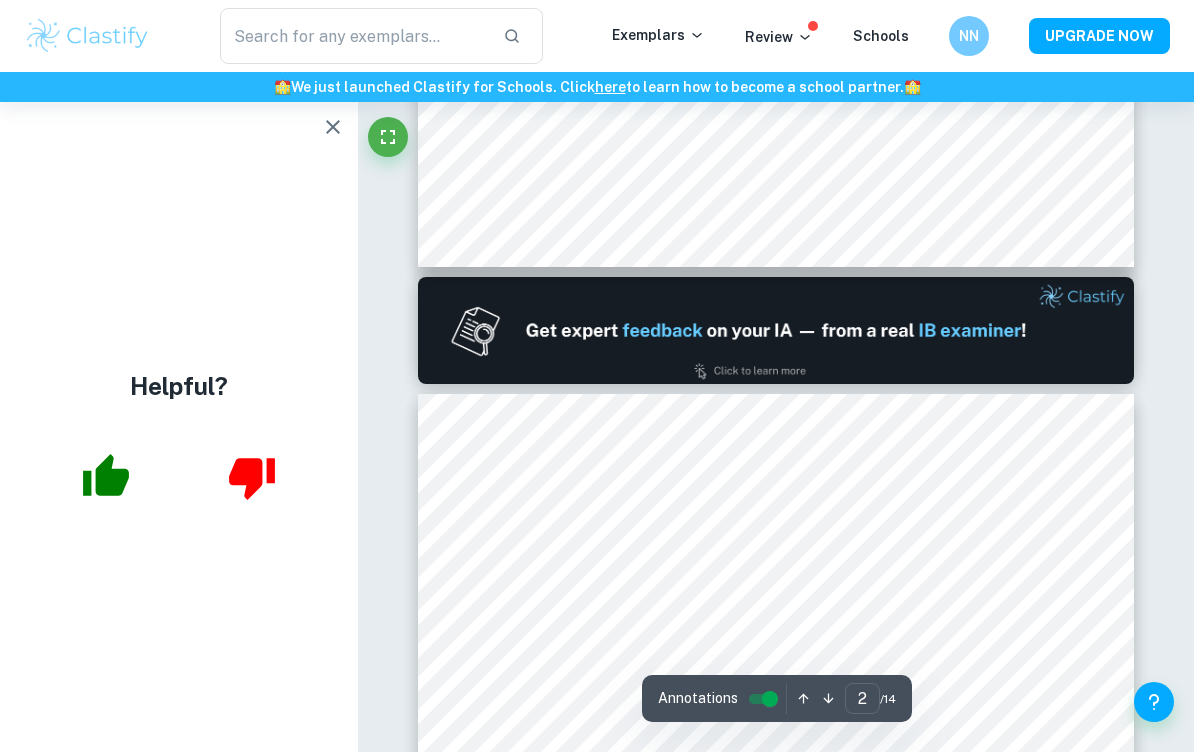 type on "1" 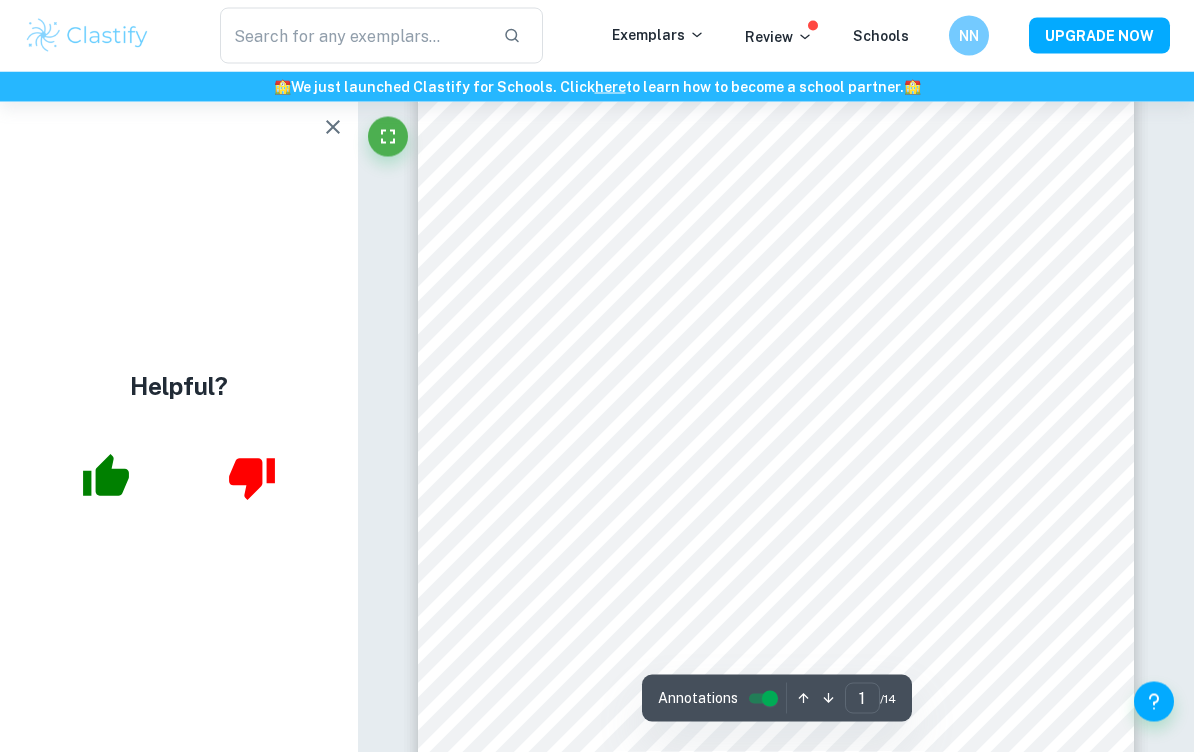 scroll, scrollTop: 217, scrollLeft: 0, axis: vertical 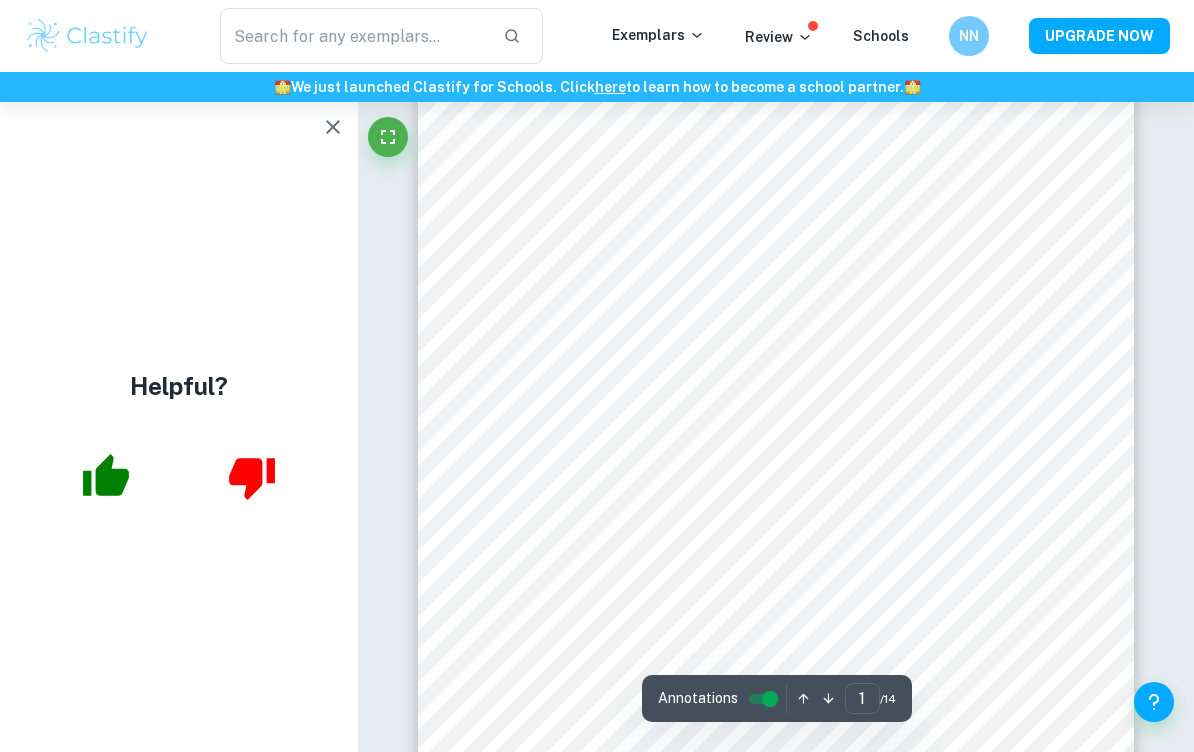 click 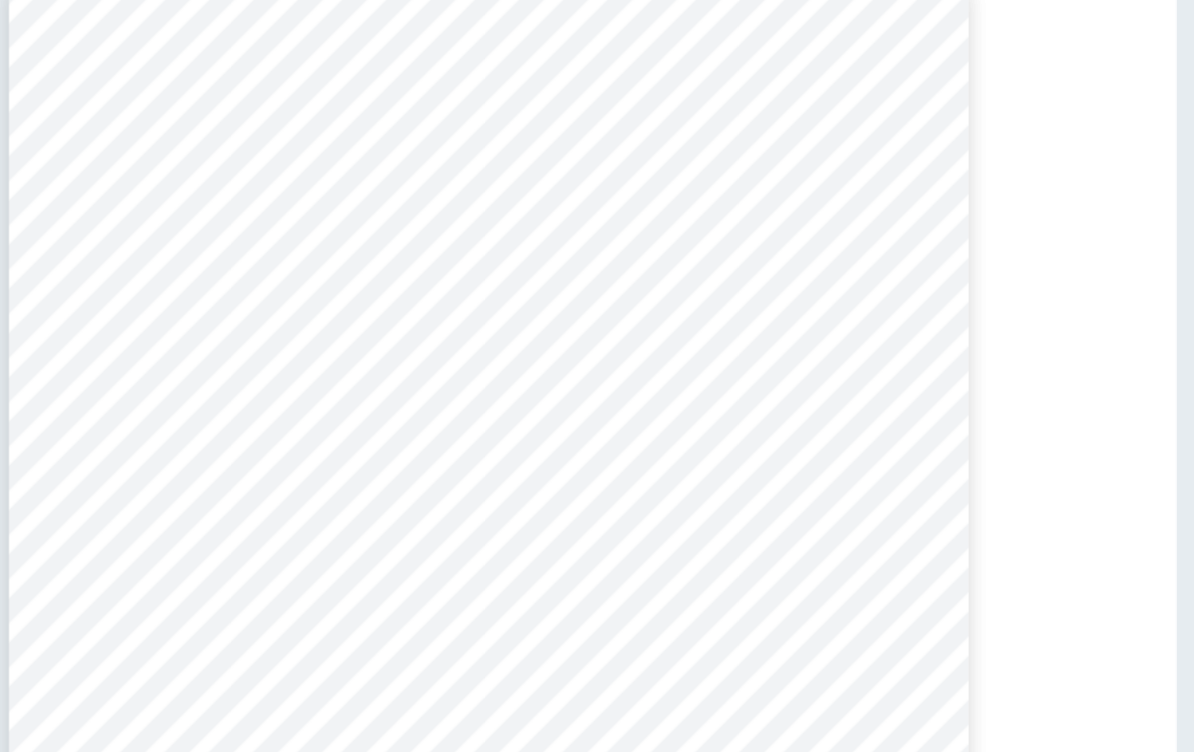 scroll, scrollTop: 106, scrollLeft: 0, axis: vertical 